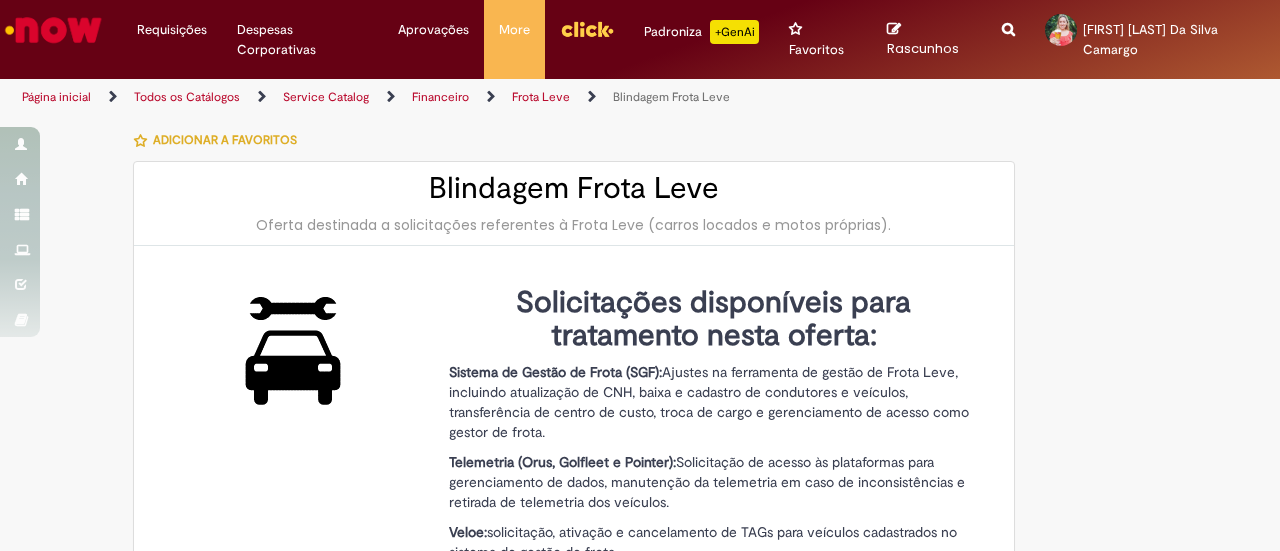 scroll, scrollTop: 0, scrollLeft: 0, axis: both 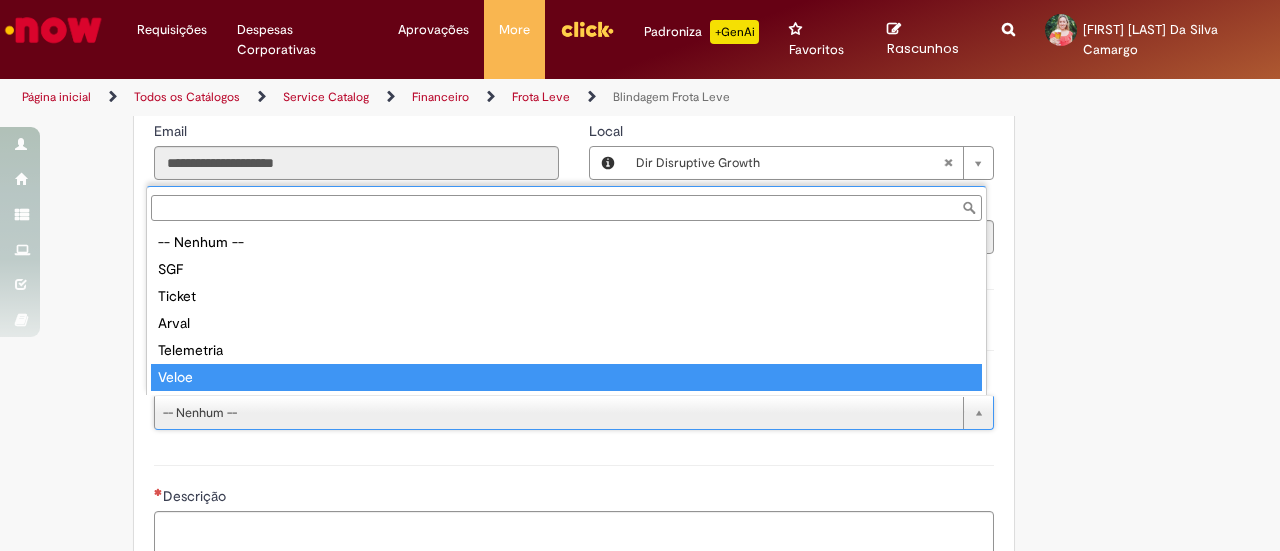 type on "*****" 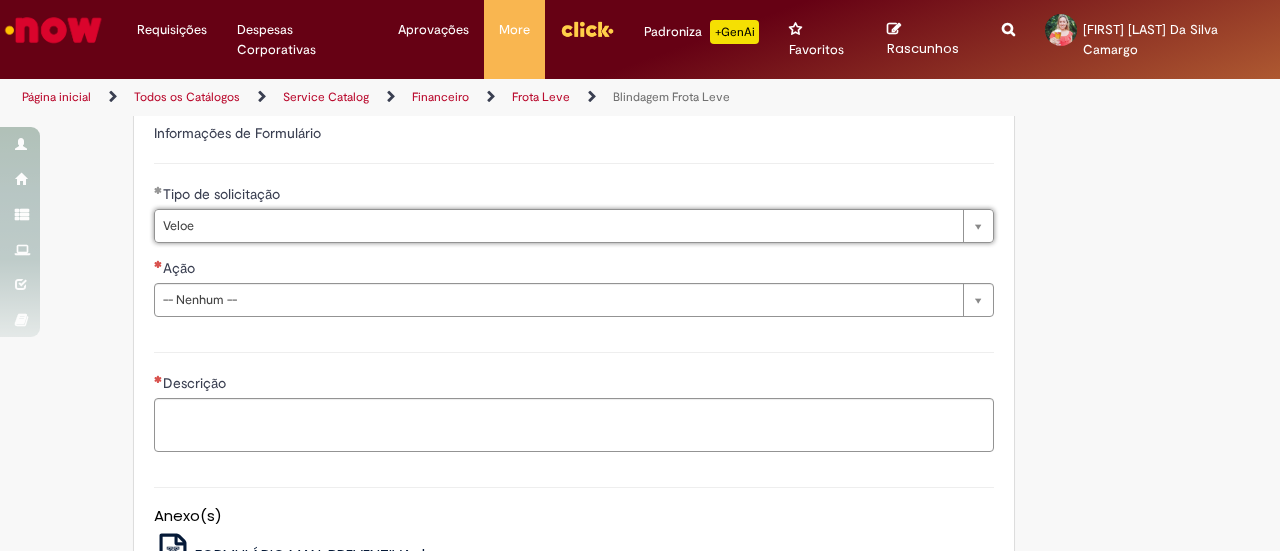 scroll, scrollTop: 1300, scrollLeft: 0, axis: vertical 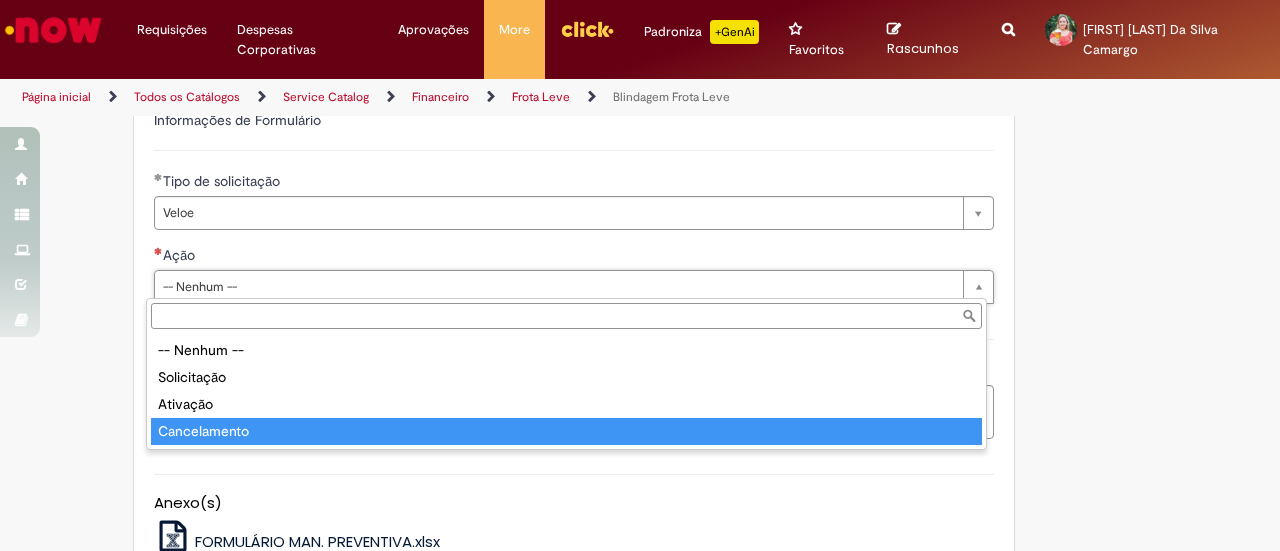 type on "**********" 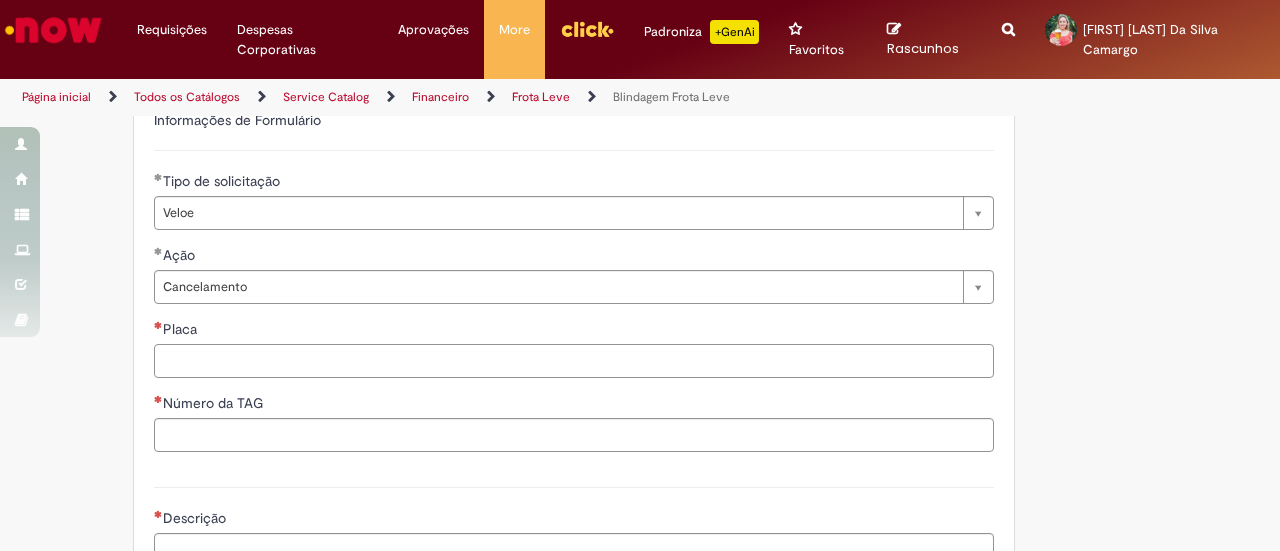 click on "Placa" at bounding box center [574, 361] 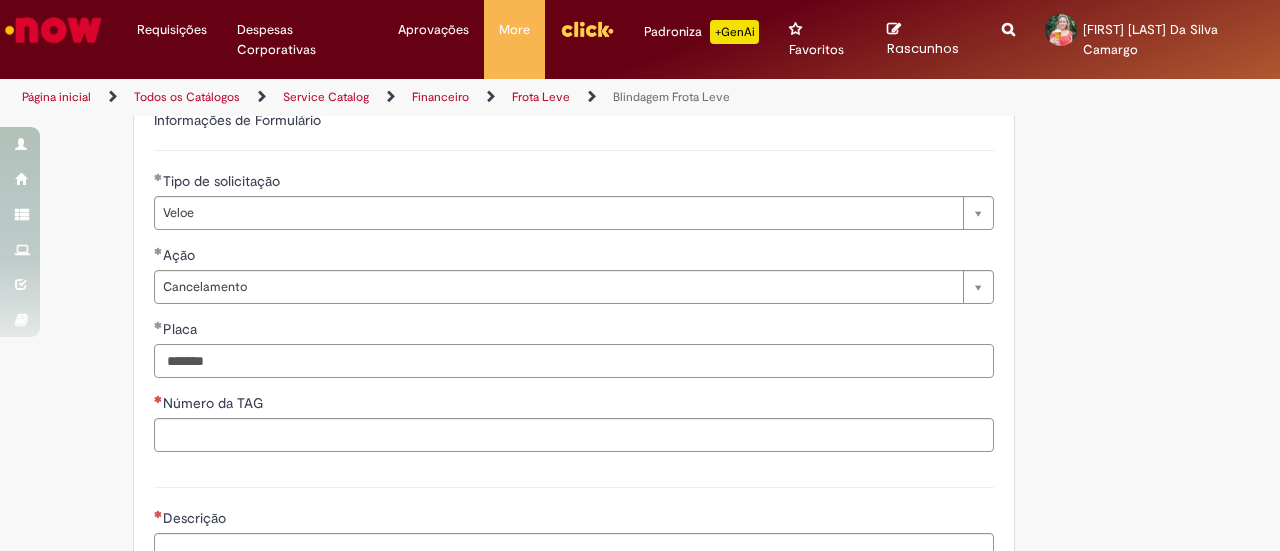 type on "*******" 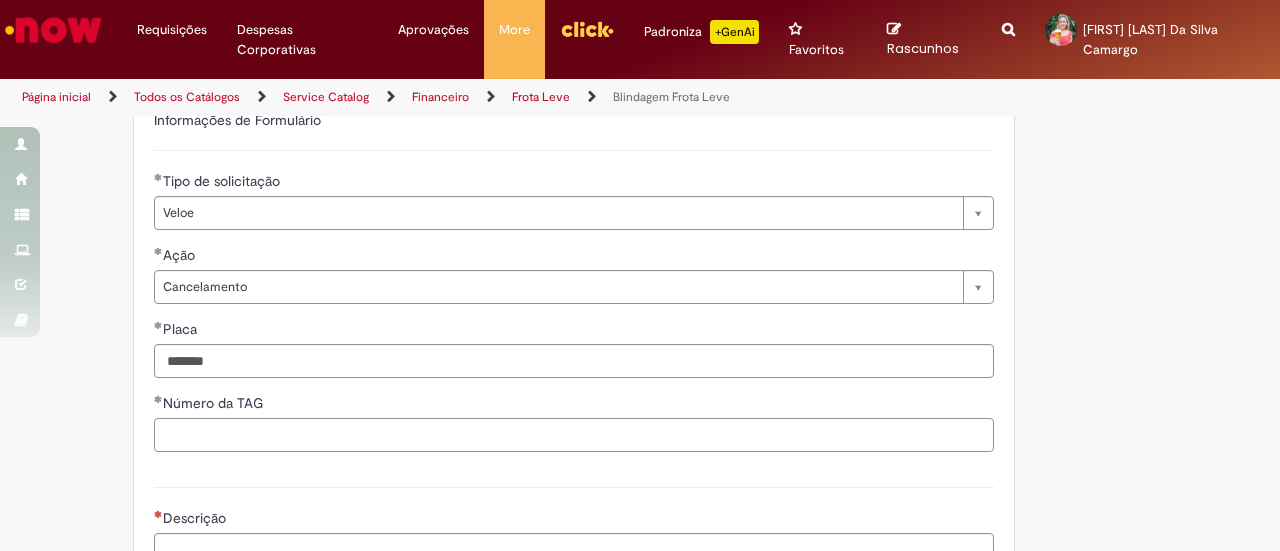 type on "*" 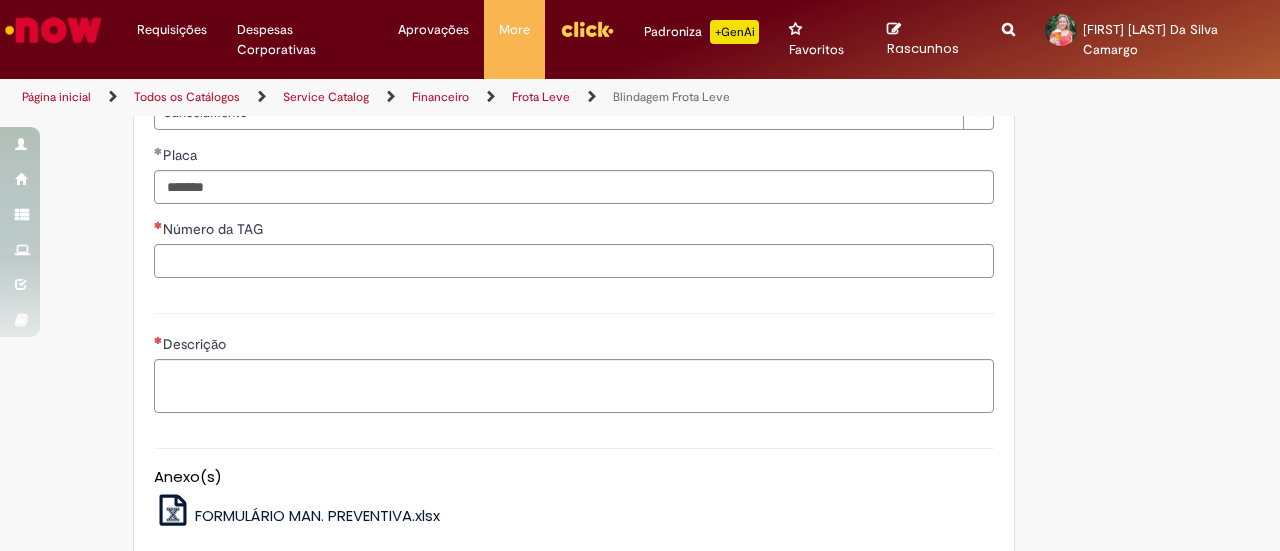 scroll, scrollTop: 1500, scrollLeft: 0, axis: vertical 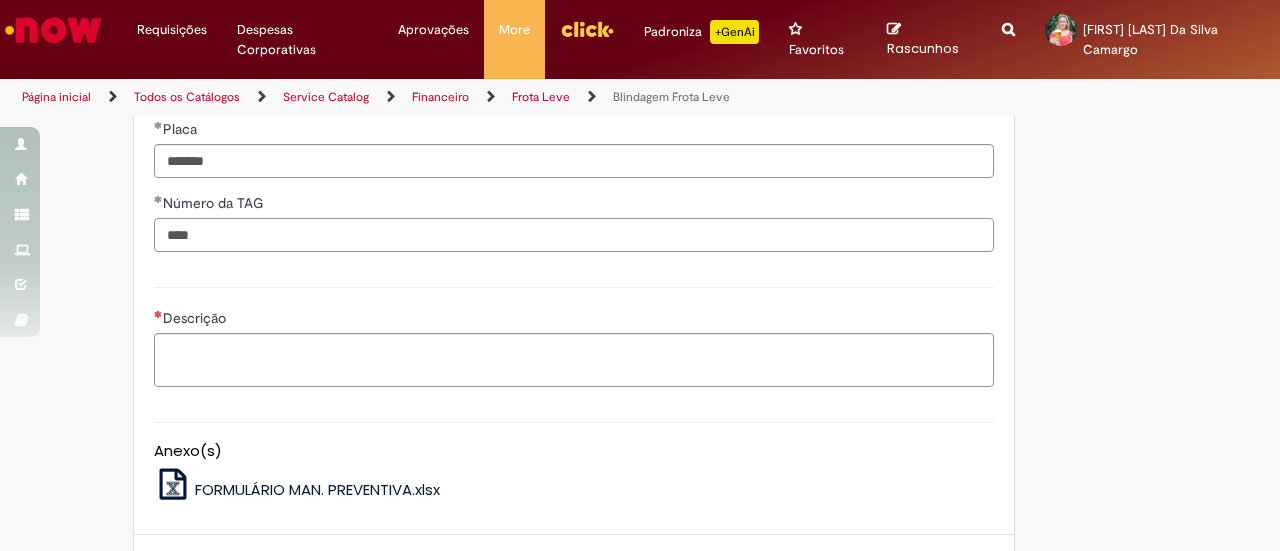 type on "****" 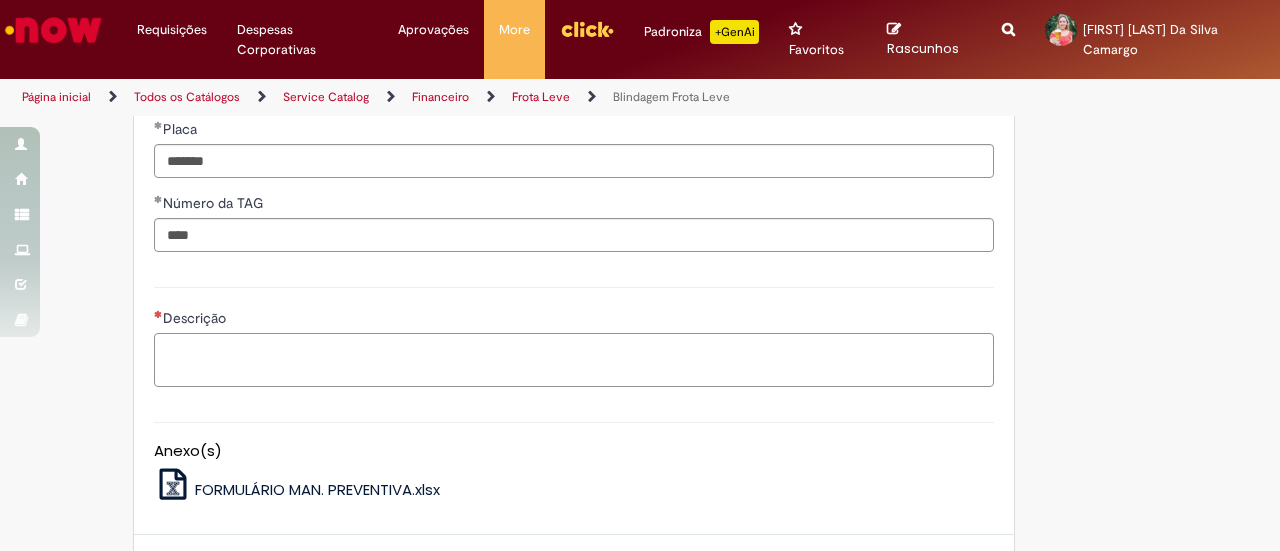 click on "Descrição" at bounding box center [574, 359] 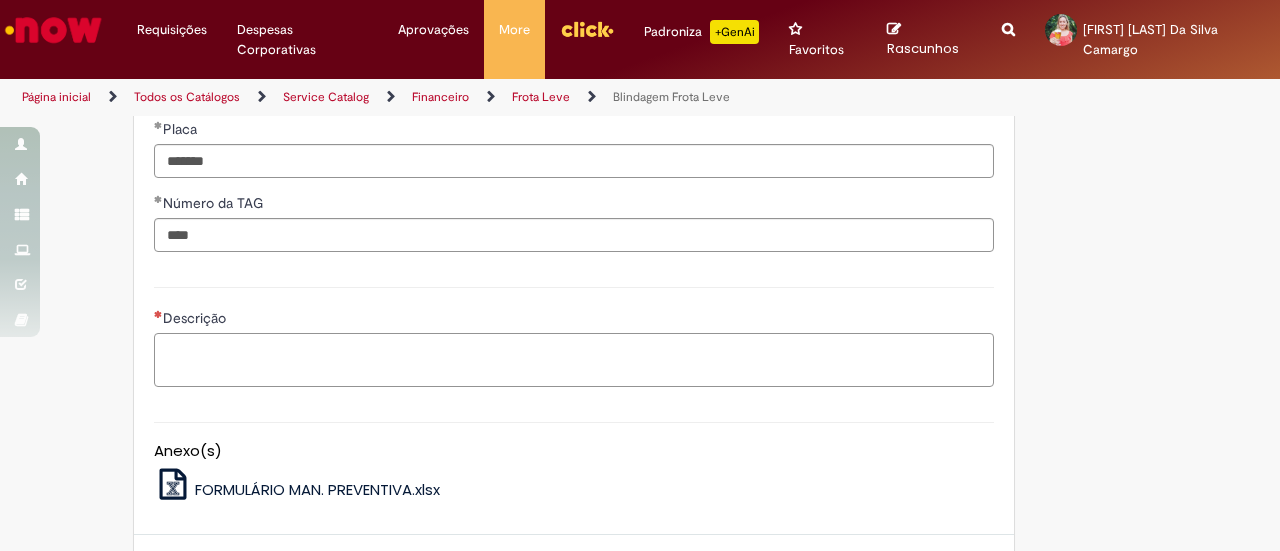 type on "*" 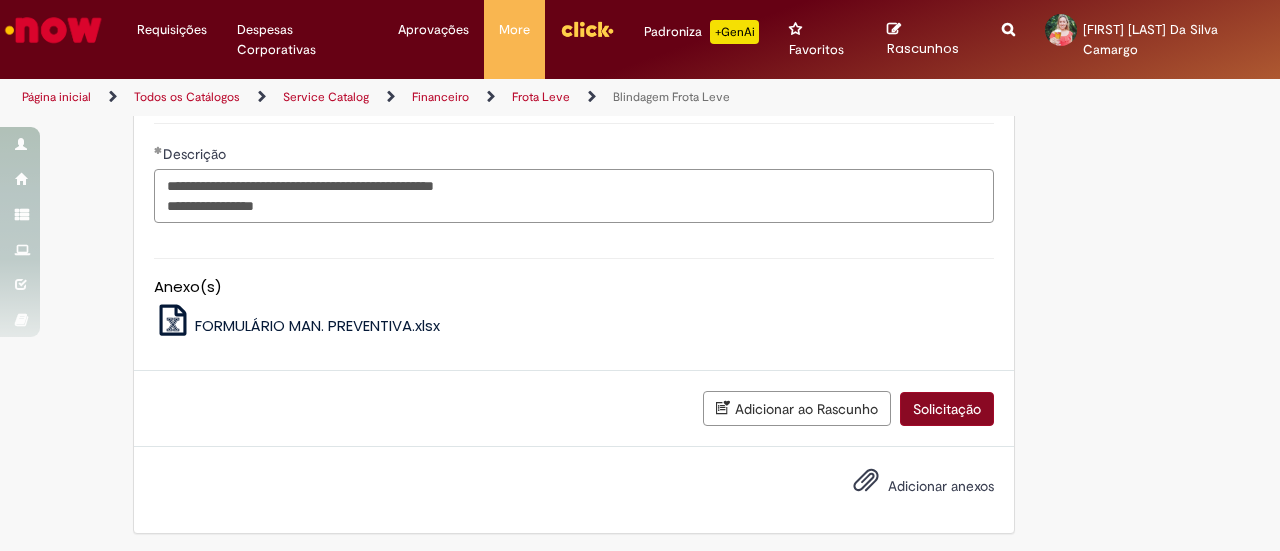 type on "**********" 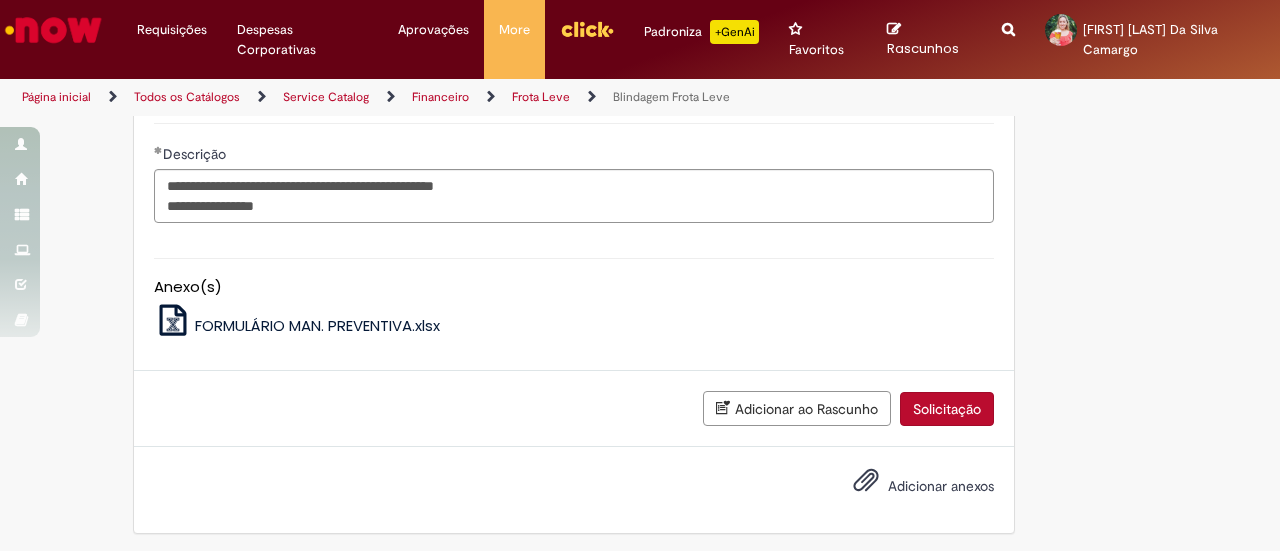 click on "Solicitação" at bounding box center (947, 409) 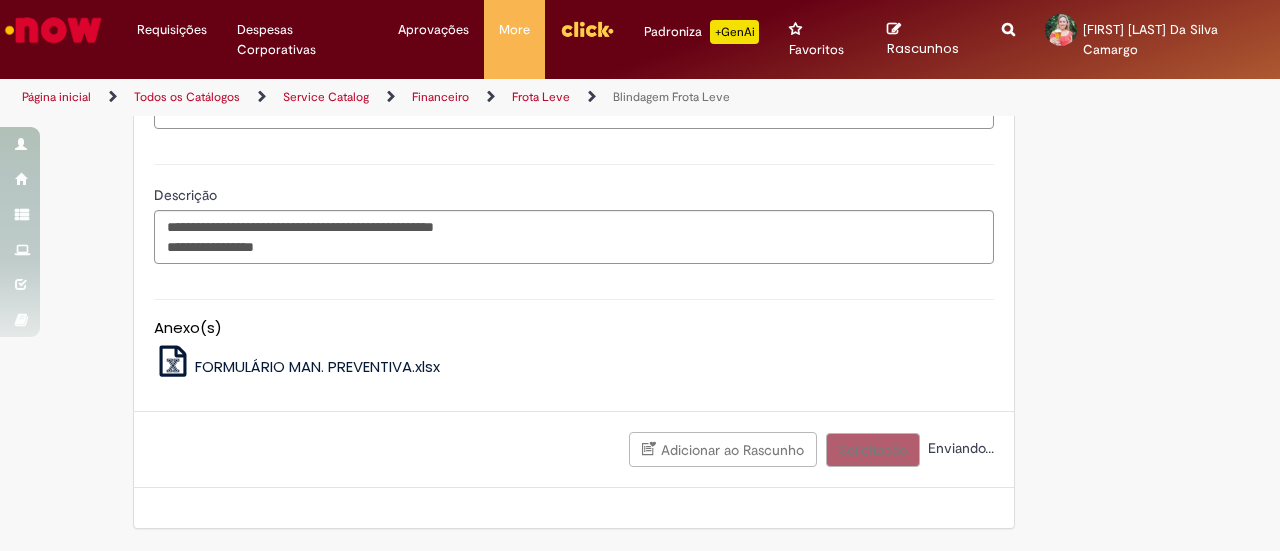 scroll, scrollTop: 1618, scrollLeft: 0, axis: vertical 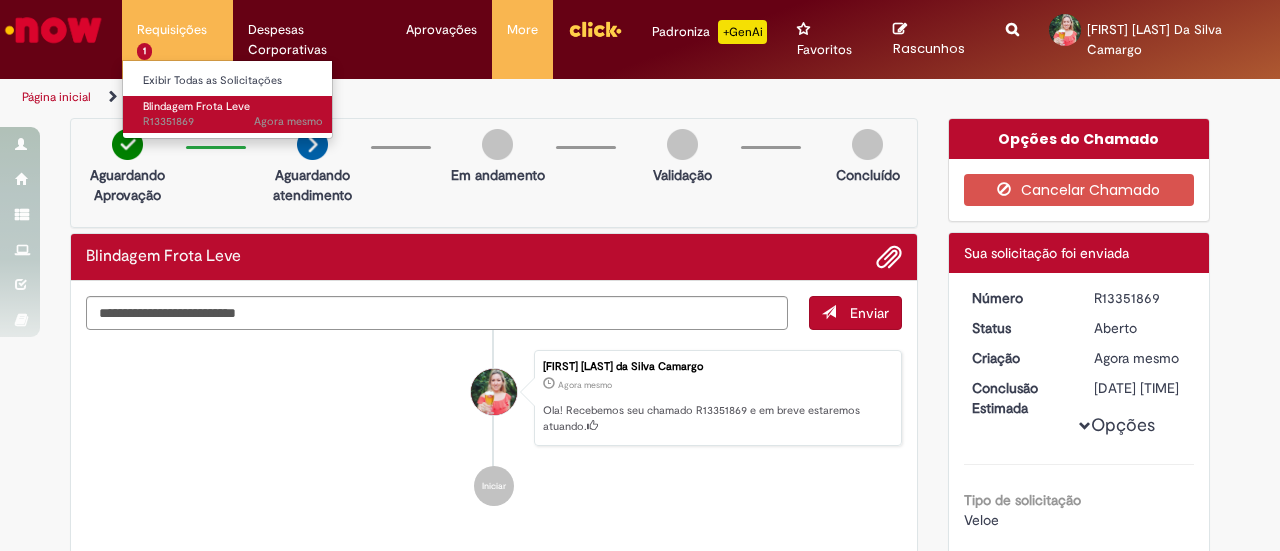 click on "Blindagem Frota Leve" at bounding box center [196, 106] 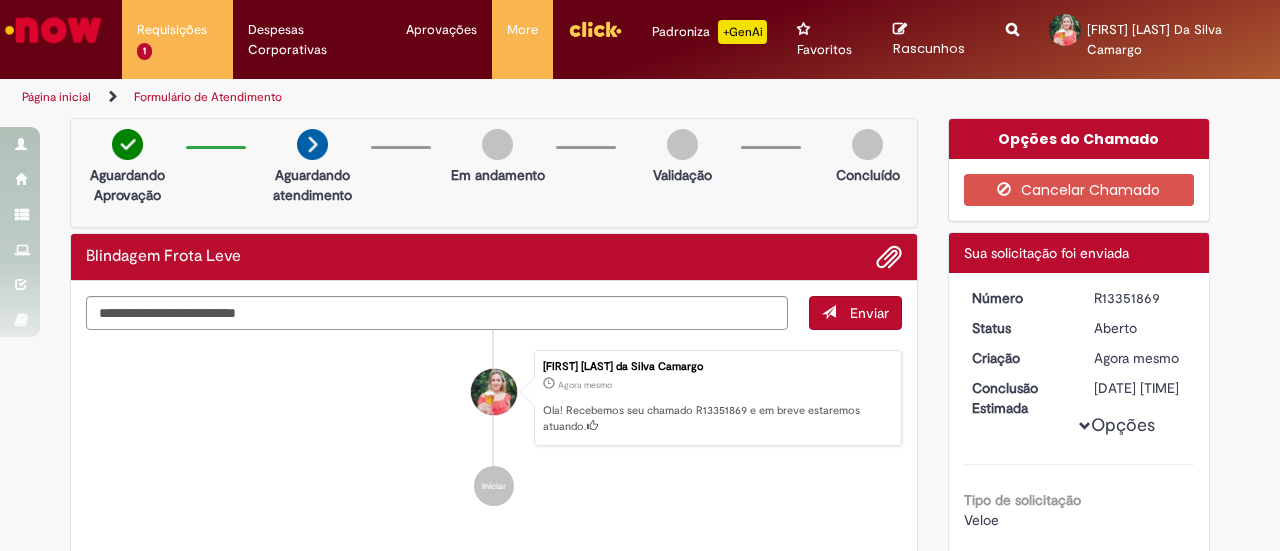 click on "Blindagem Frota Leve" at bounding box center (163, 257) 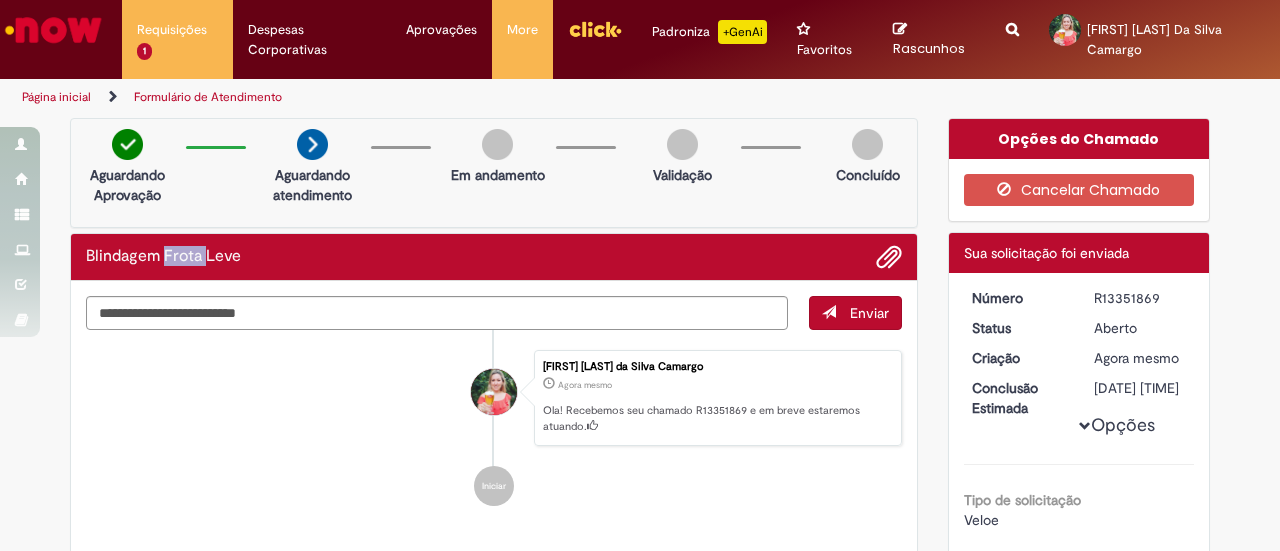click on "Blindagem Frota Leve" at bounding box center (163, 257) 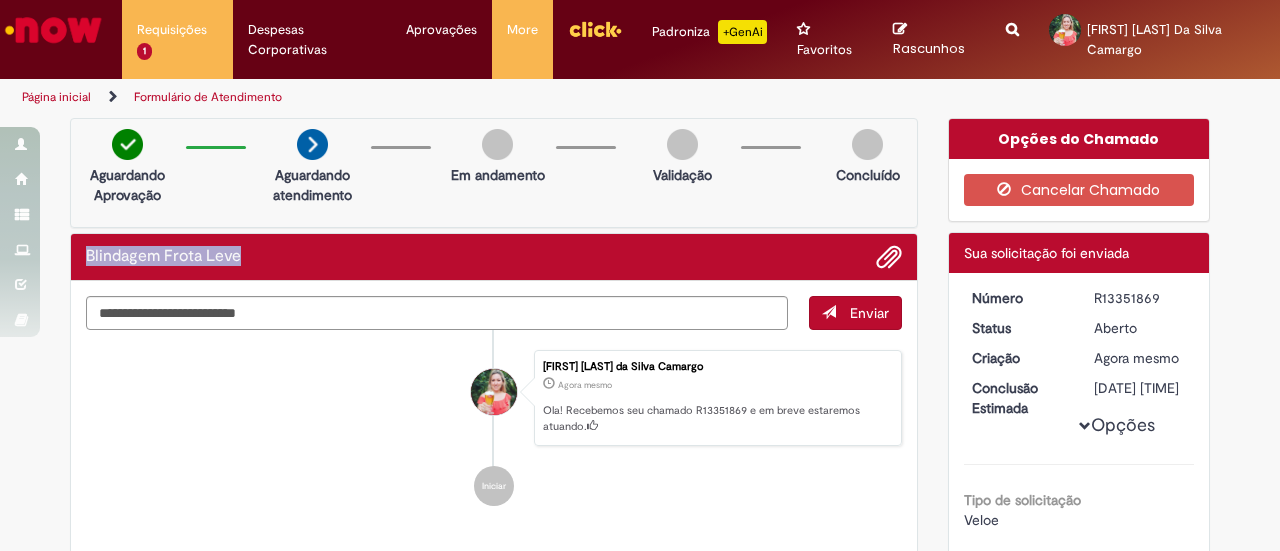 click on "Blindagem Frota Leve" at bounding box center [163, 257] 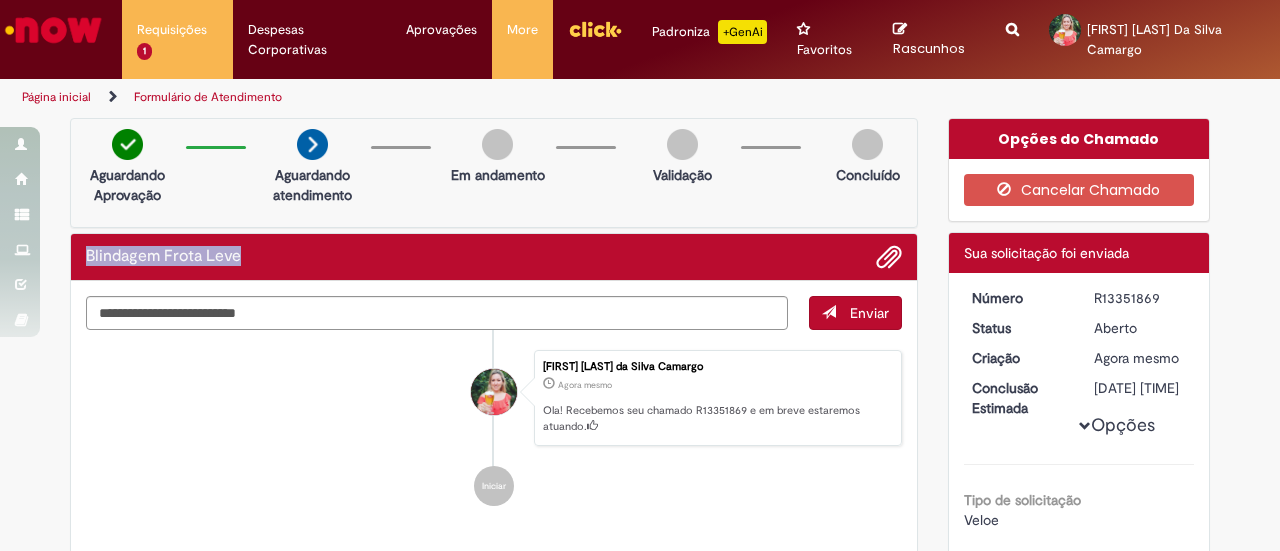 copy on "Blindagem Frota Leve" 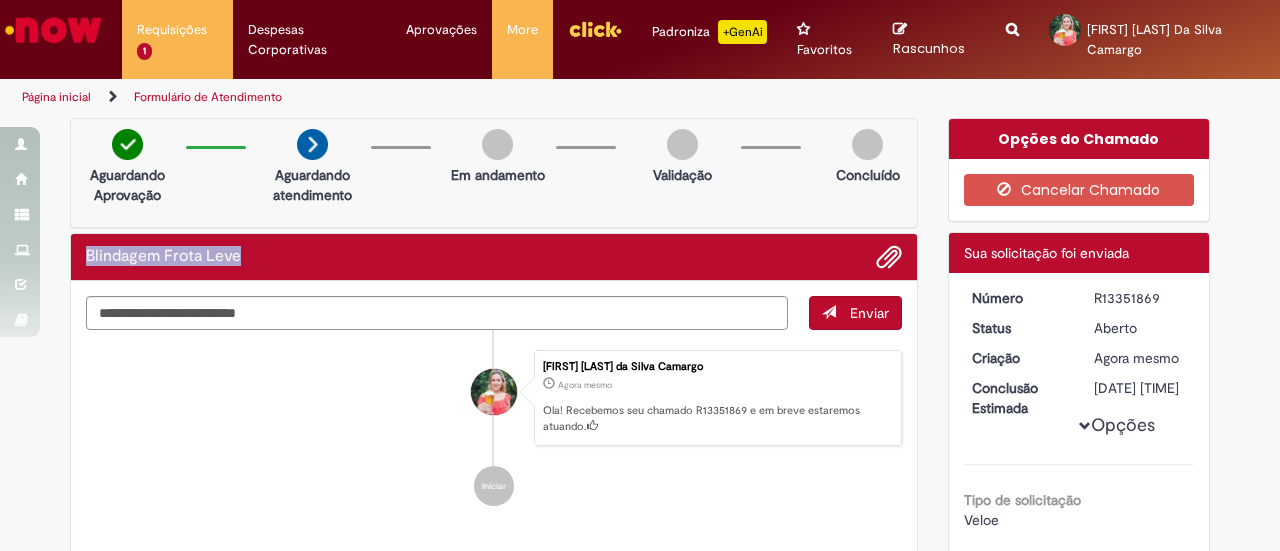 click at bounding box center (53, 30) 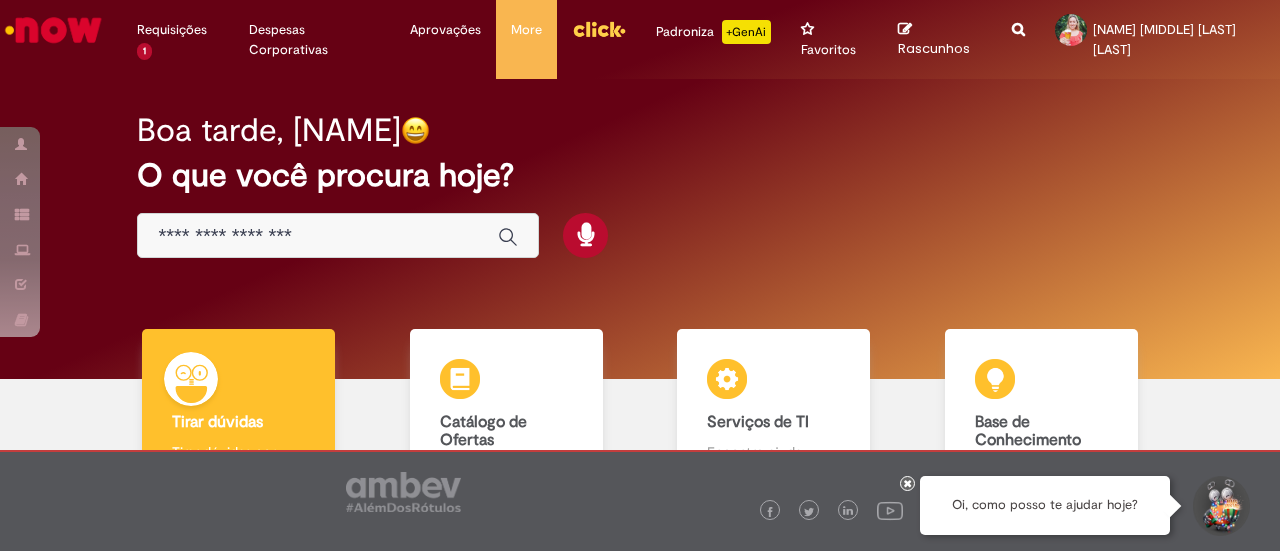 scroll, scrollTop: 0, scrollLeft: 0, axis: both 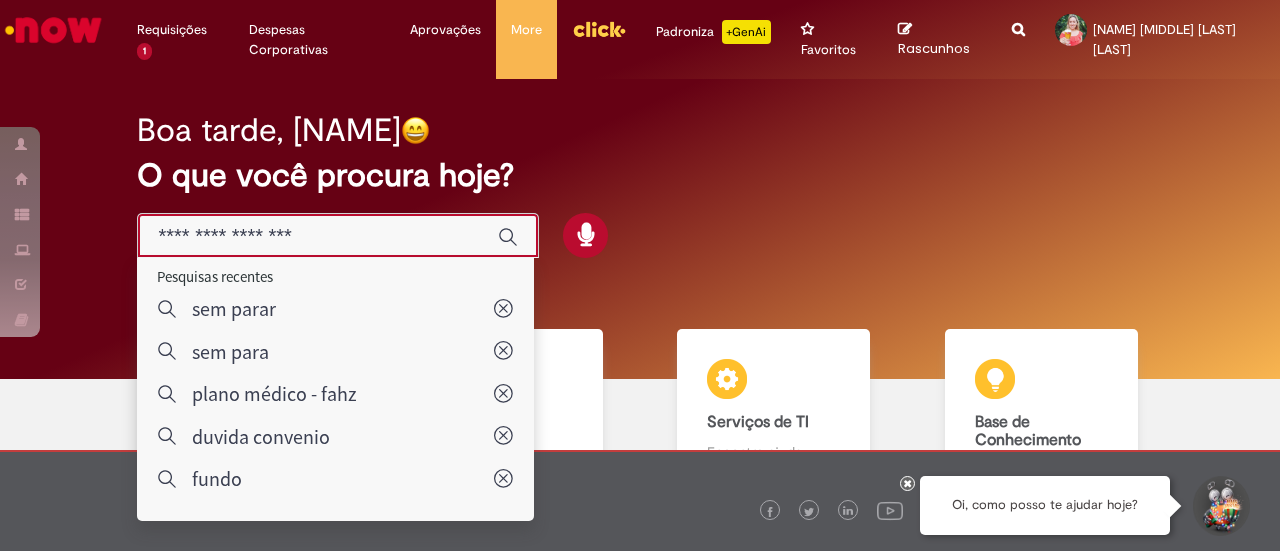 paste on "**********" 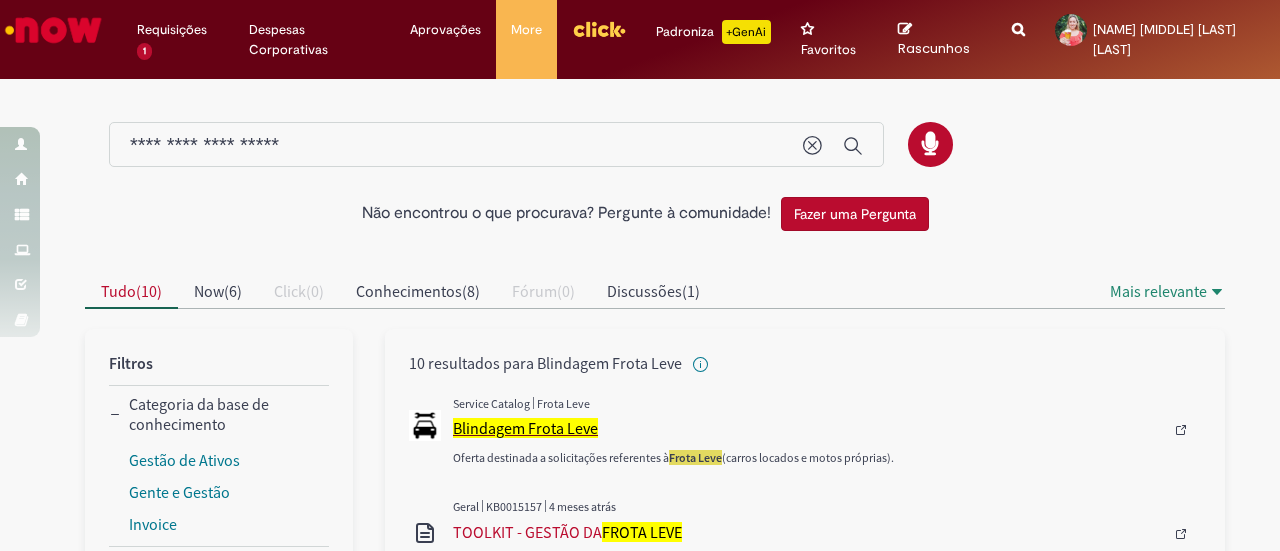 click on "Blindagem Frota Leve" at bounding box center [525, 428] 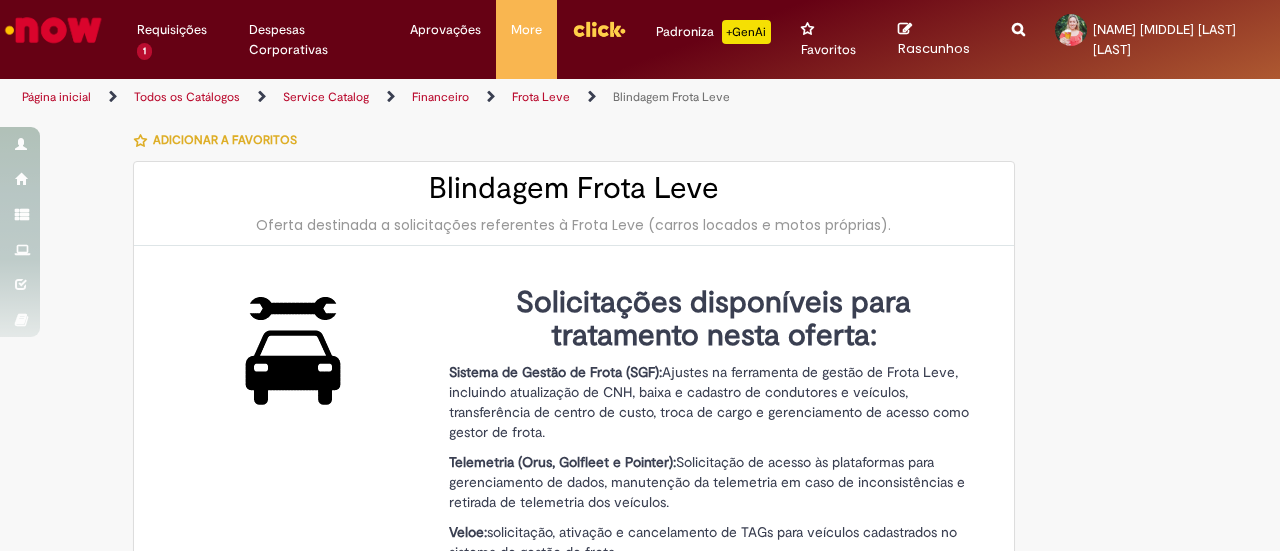 type on "********" 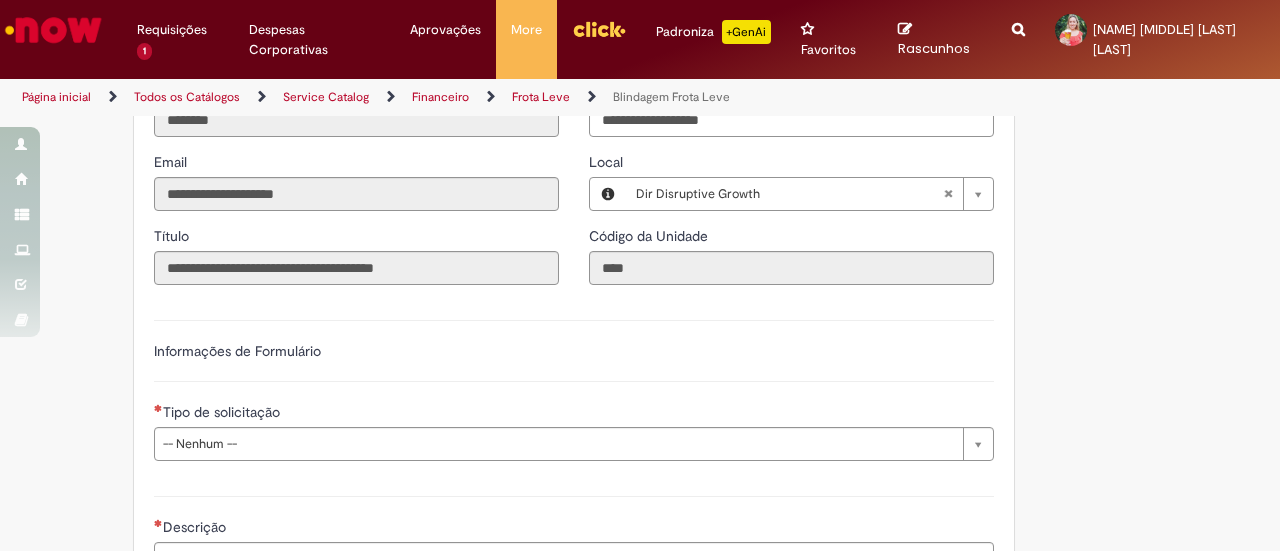 scroll, scrollTop: 1100, scrollLeft: 0, axis: vertical 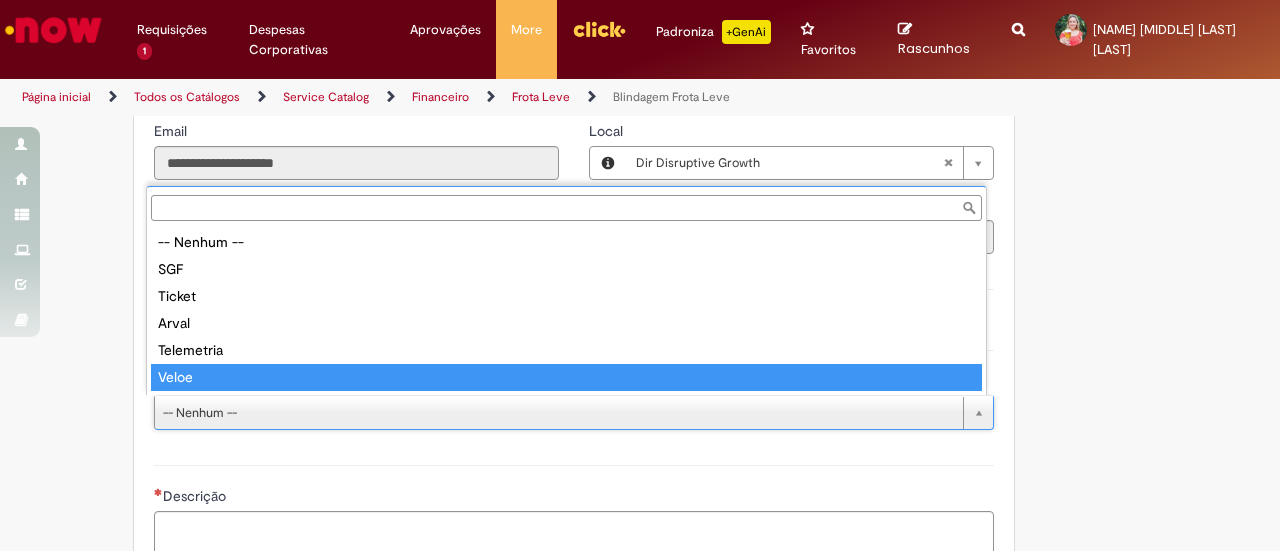 type on "*****" 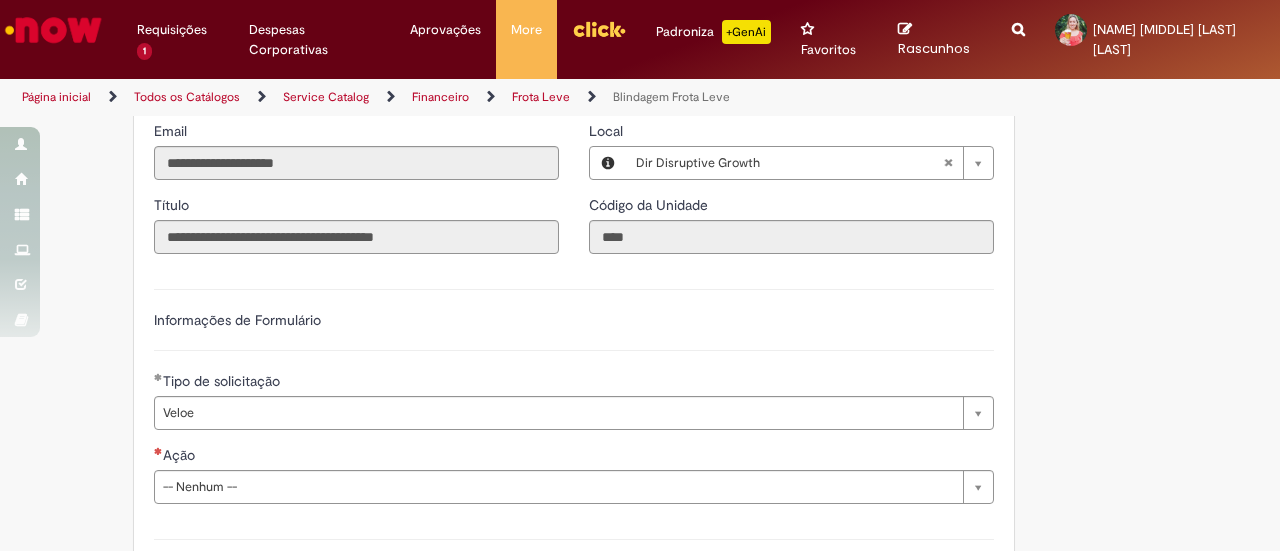click on "Adicionar a Favoritos
Blindagem Frota Leve
Oferta destinada a solicitações referentes à Frota Leve (carros locados e motos próprias).
Solicitações disponíveis para tratamento nesta oferta:
Sistema de Gestão de Frota (SGF):  Ajustes na ferramenta de gestão de Frota Leve, incluindo atualização de CNH, baixa e cadastro de condutores e veículos, transferência de centro de custo, troca de cargo e gerenciamento de acesso como gestor de frota.
Telemetria (Orus, Golfleet e Pointer):  Solicitação de acesso às plataformas para gerenciamento de dados, manutenção da telemetria em caso de inconsistências e retirada de telemetria dos veículos.
Veloe:  solicitação, ativação e cancelamento de TAGs para veículos cadastrados no sistema de gestão de frota.
Ticket:
Cadastro e descadastro de postos: Link do BI
Cartão Coringa:
LUPI ." at bounding box center (640, -6) 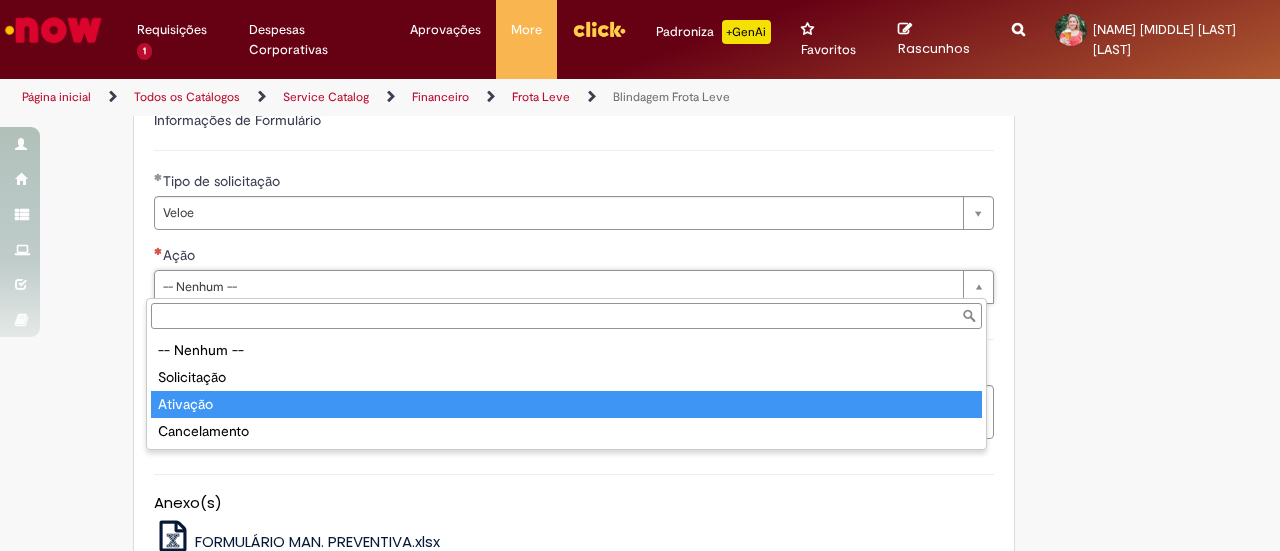 type on "********" 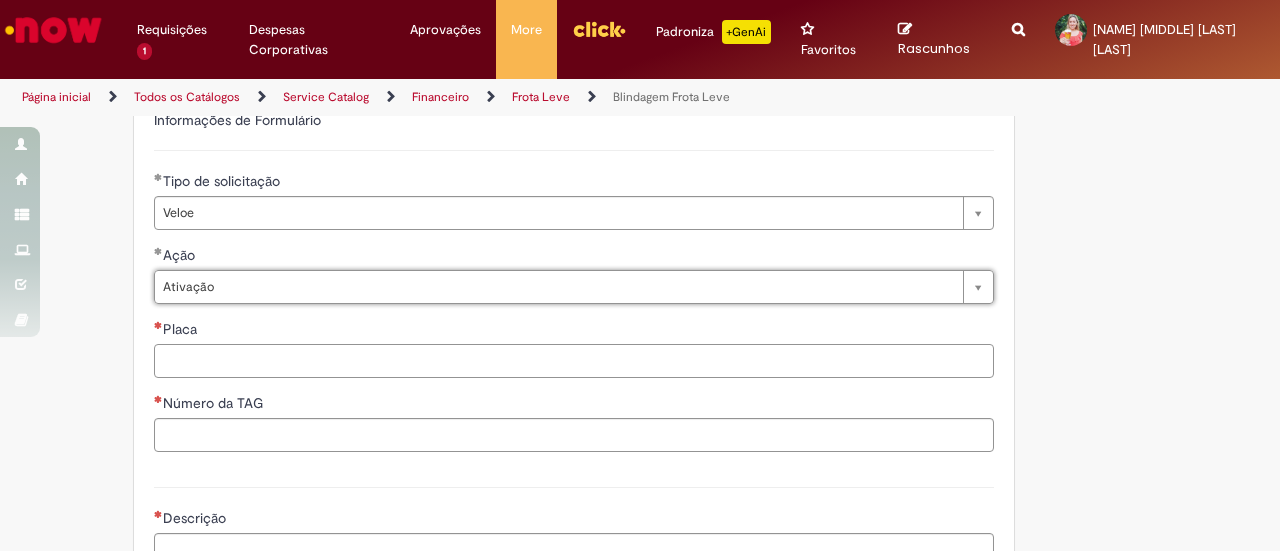 click on "Placa" at bounding box center (574, 361) 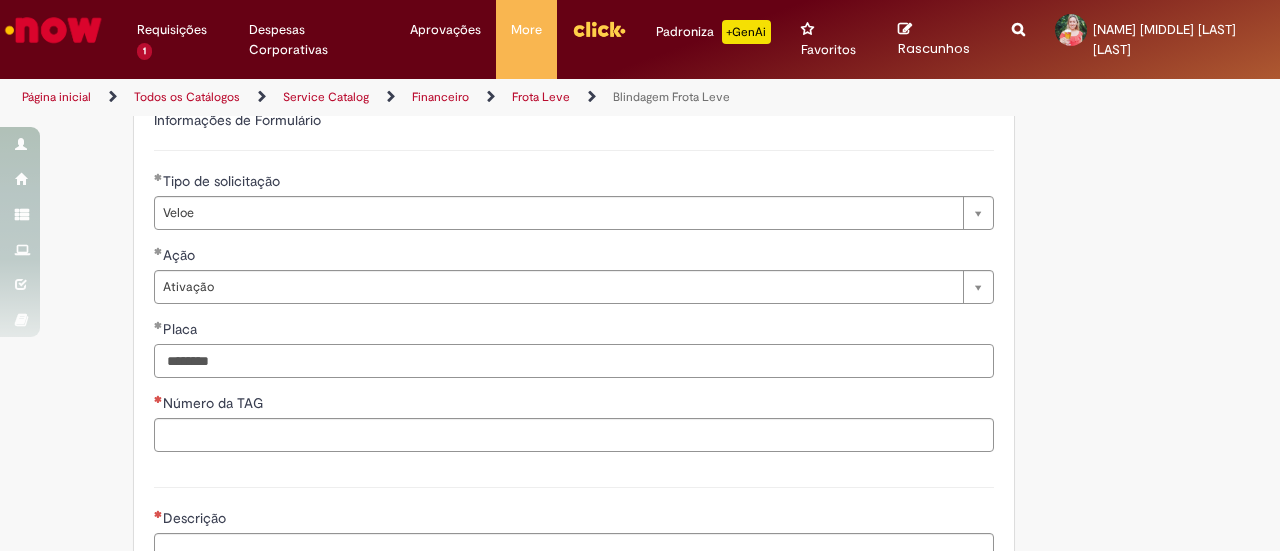 type on "********" 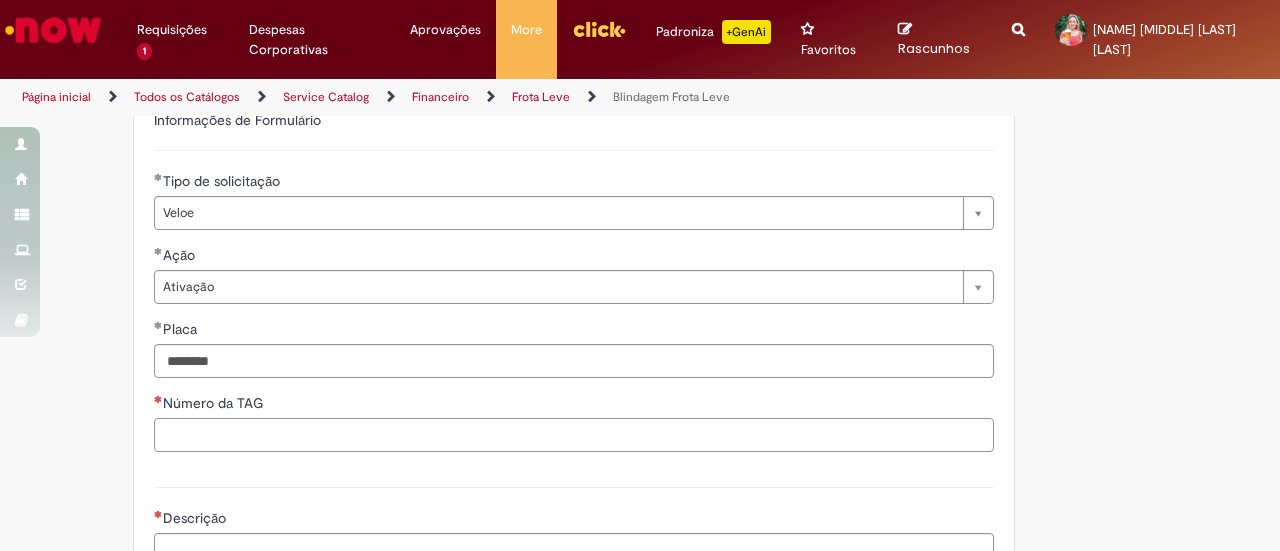 click on "Número da TAG" at bounding box center [574, 435] 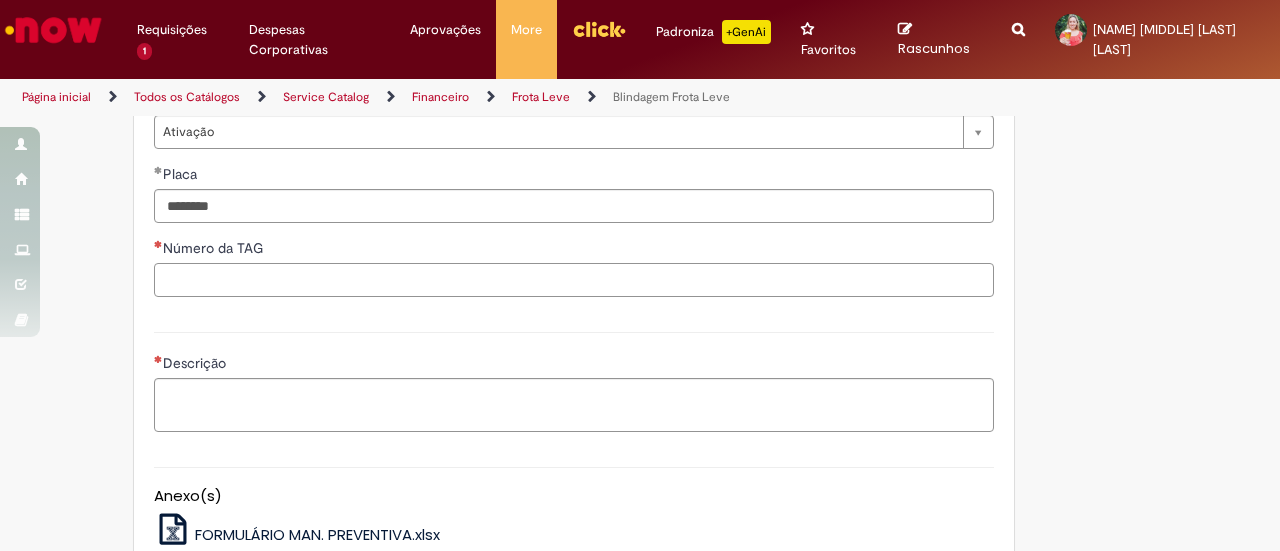 scroll, scrollTop: 1364, scrollLeft: 0, axis: vertical 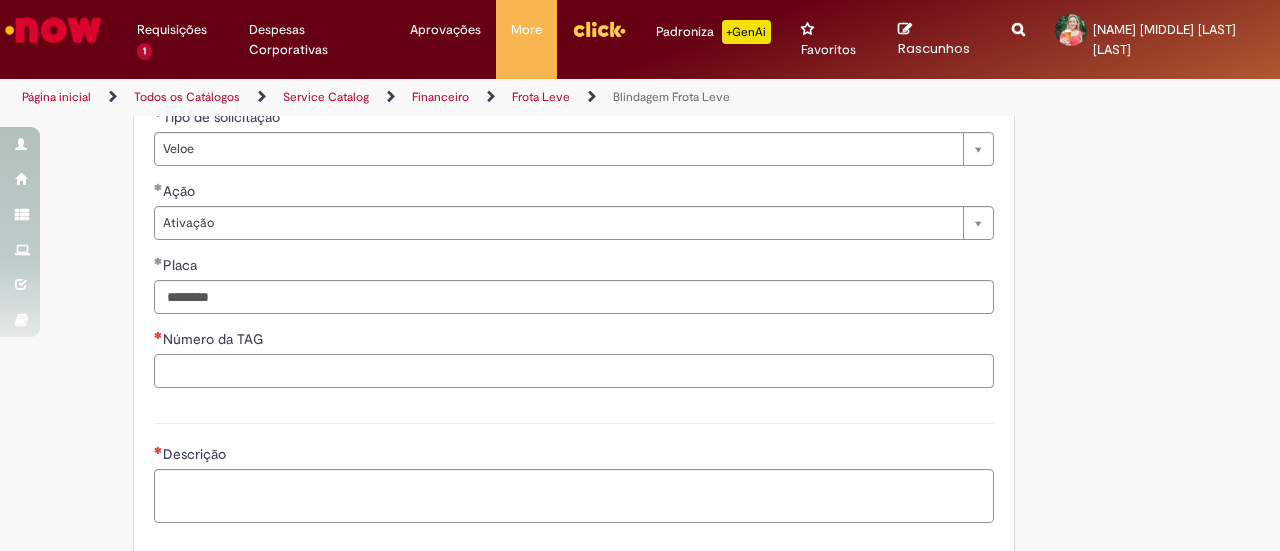 click on "Número da TAG" at bounding box center [574, 371] 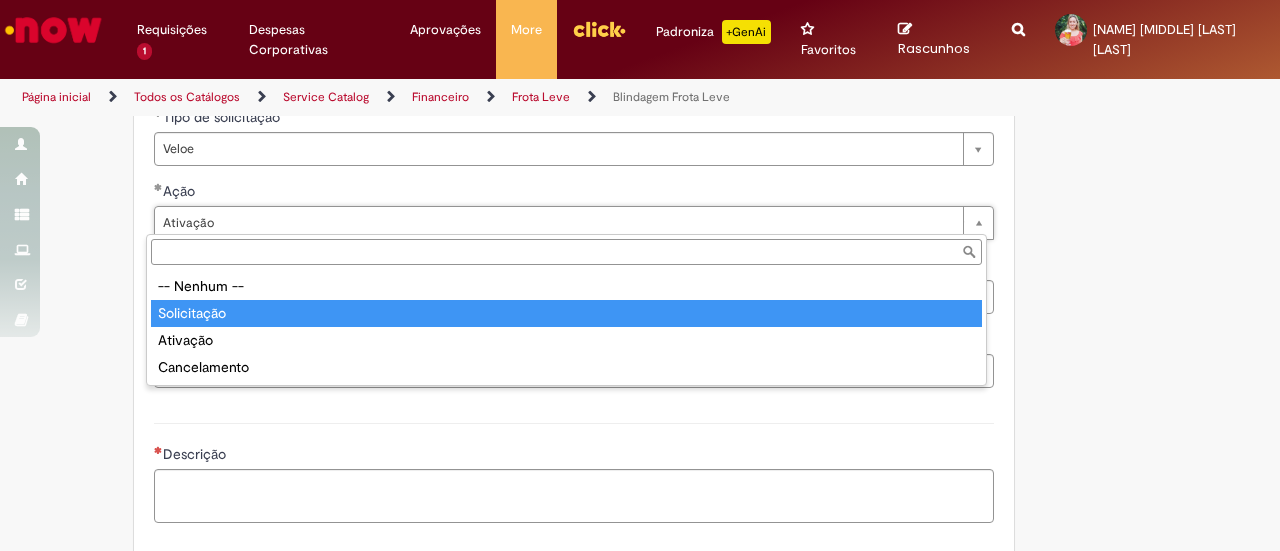 type on "**********" 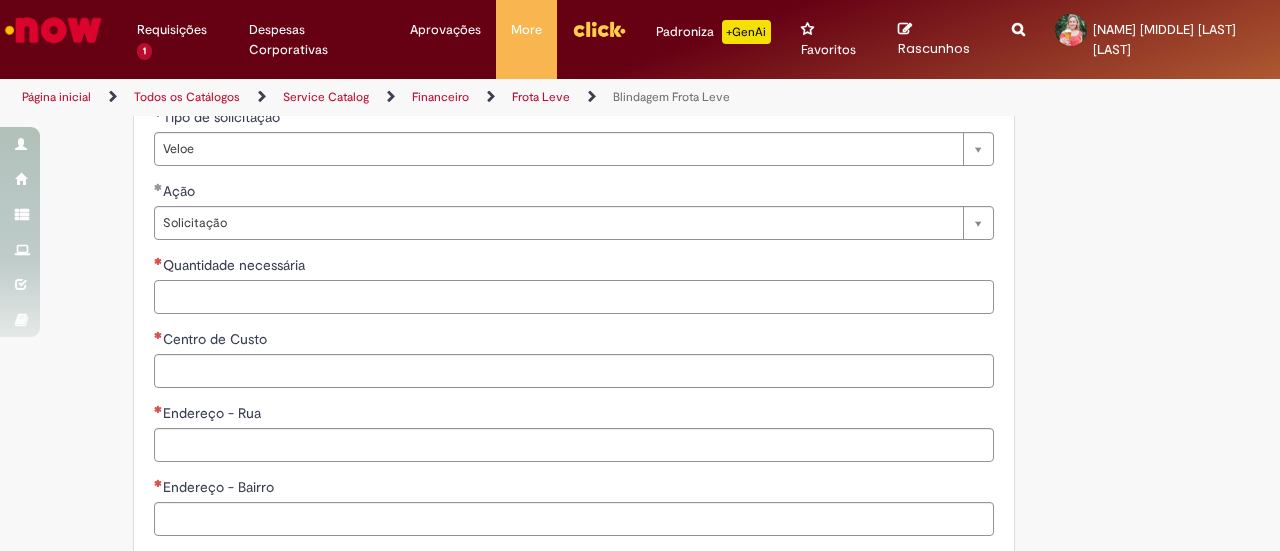 scroll, scrollTop: 0, scrollLeft: 0, axis: both 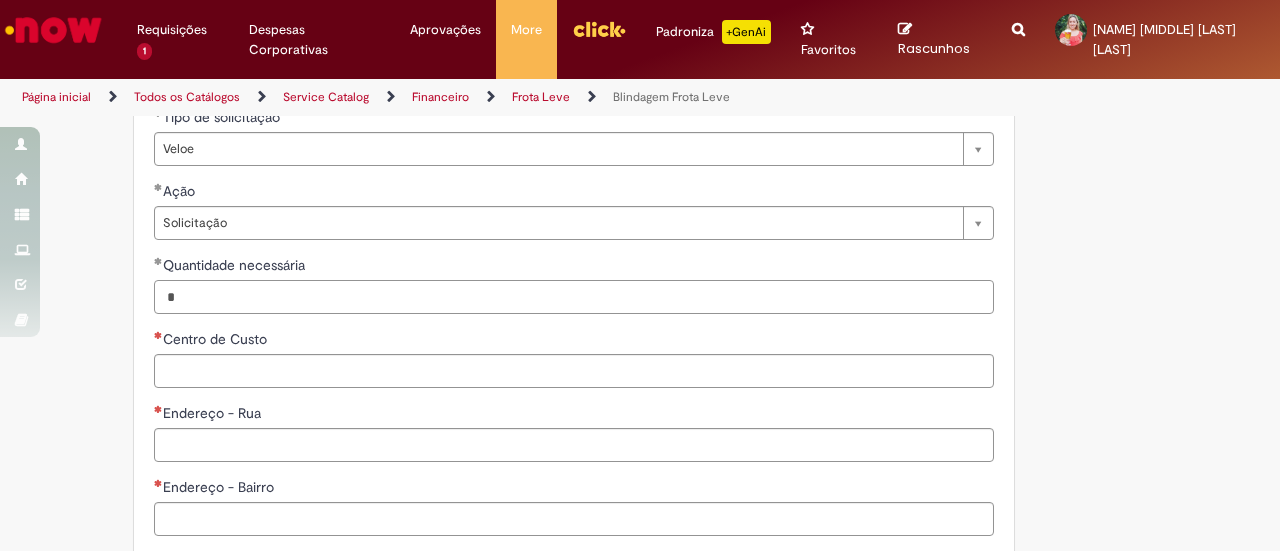 type on "*" 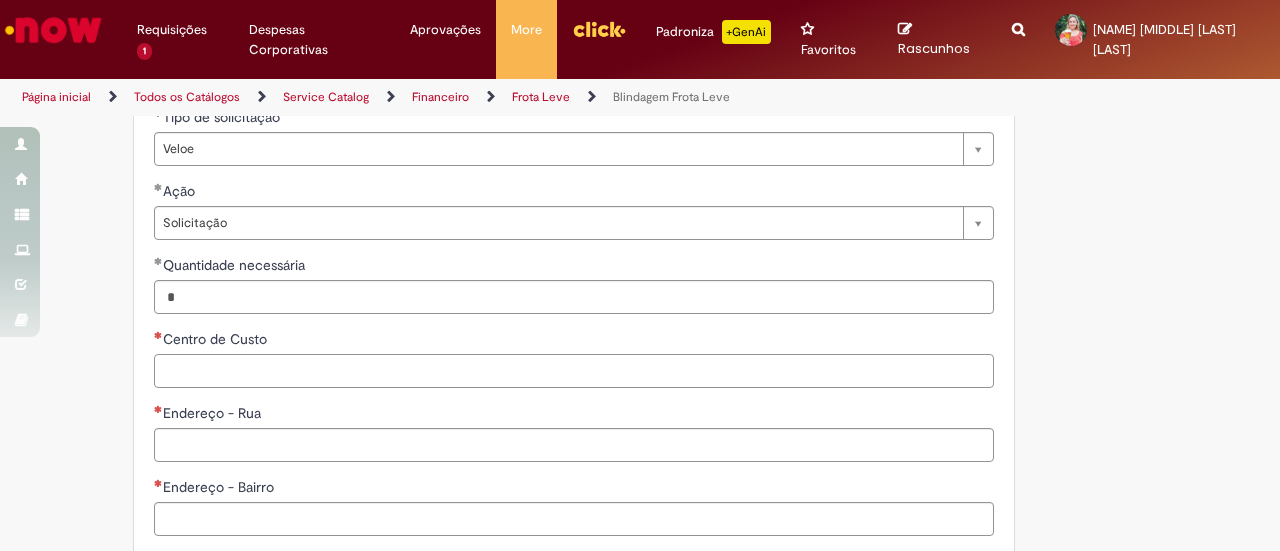 click on "Centro de Custo" at bounding box center [574, 371] 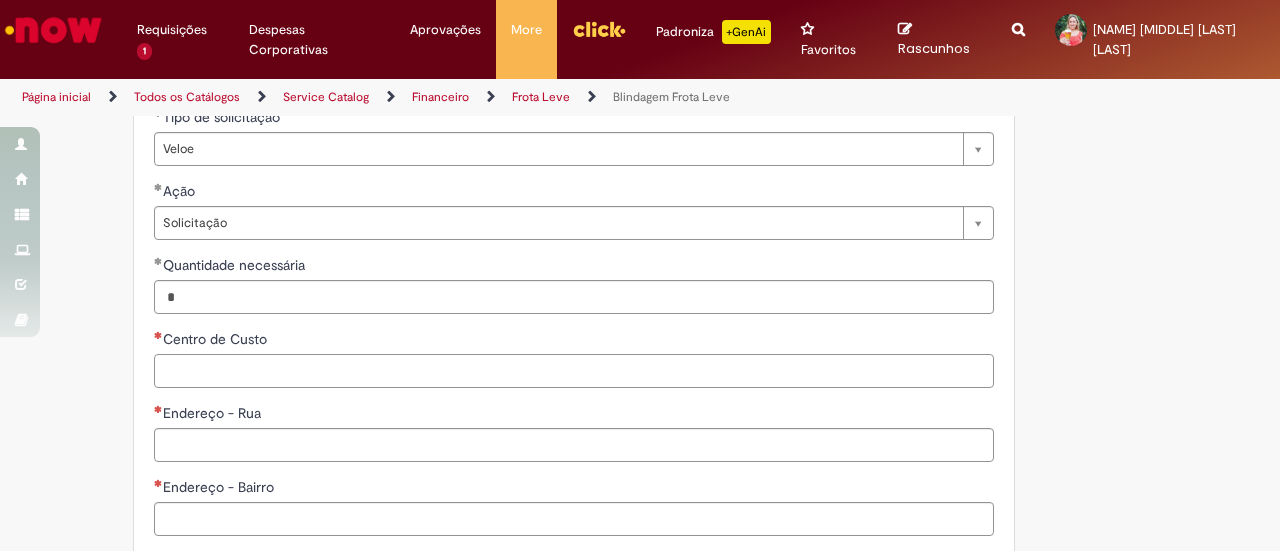 paste on "**********" 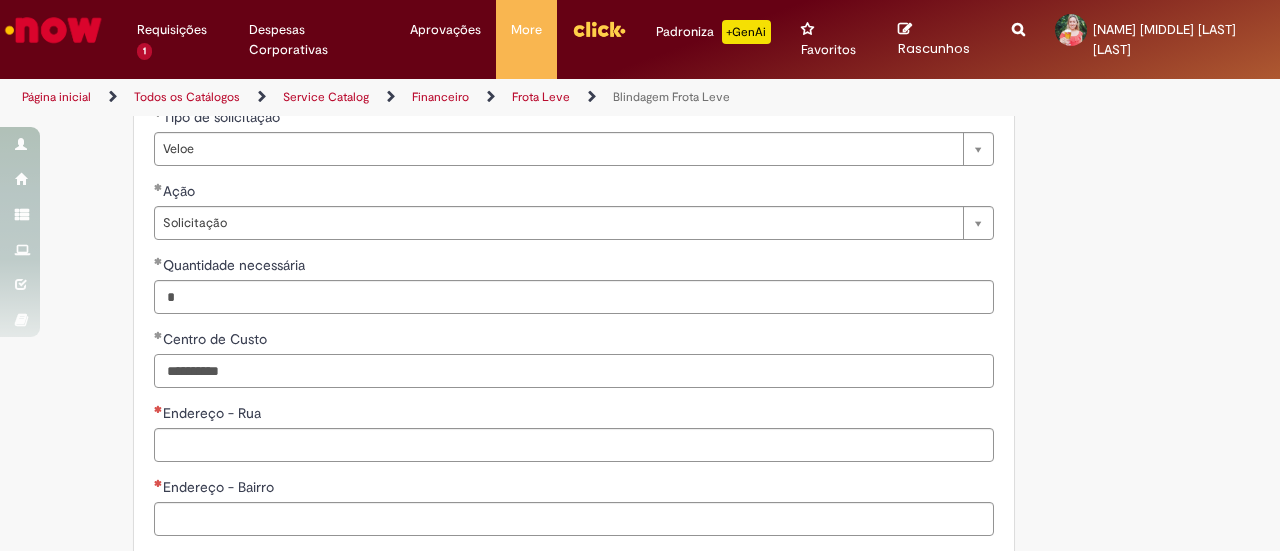 type on "**********" 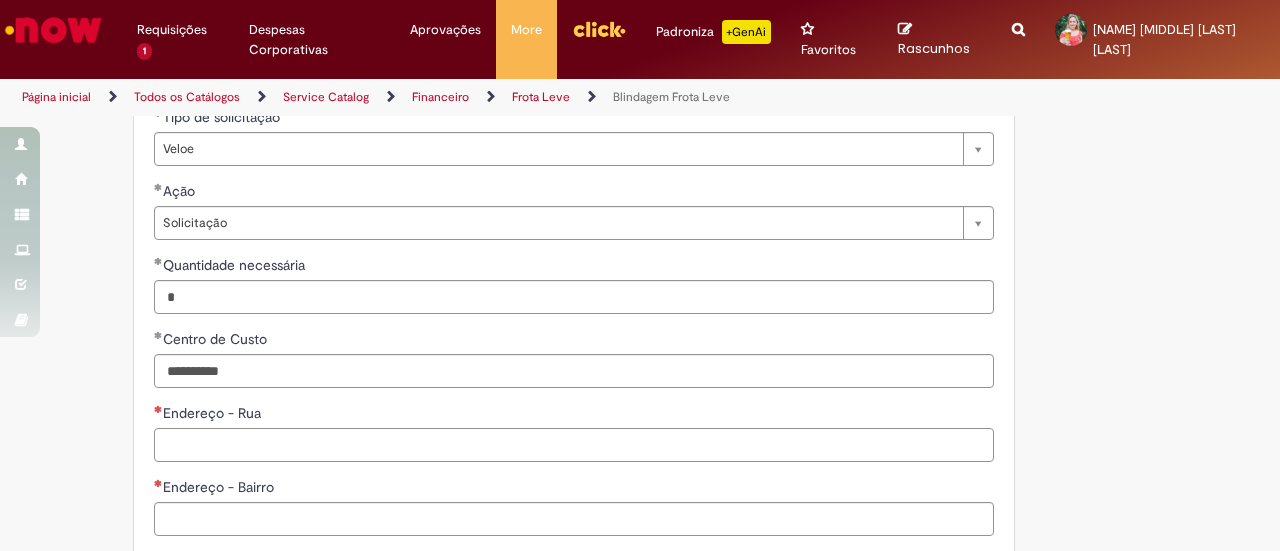 click on "Endereço - Rua" at bounding box center [574, 445] 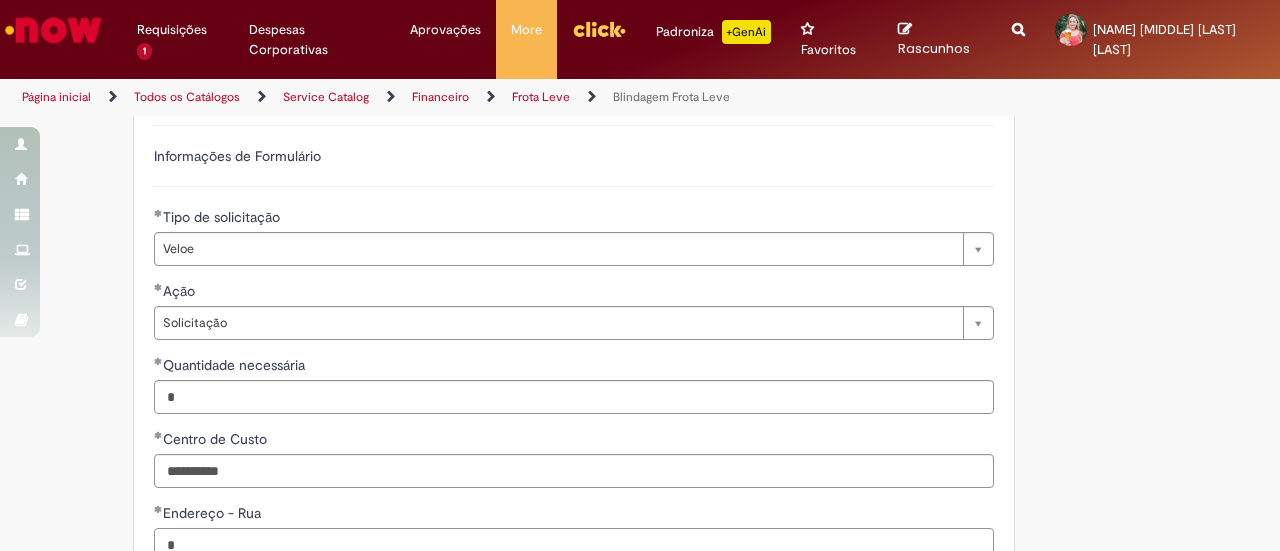 scroll, scrollTop: 1264, scrollLeft: 0, axis: vertical 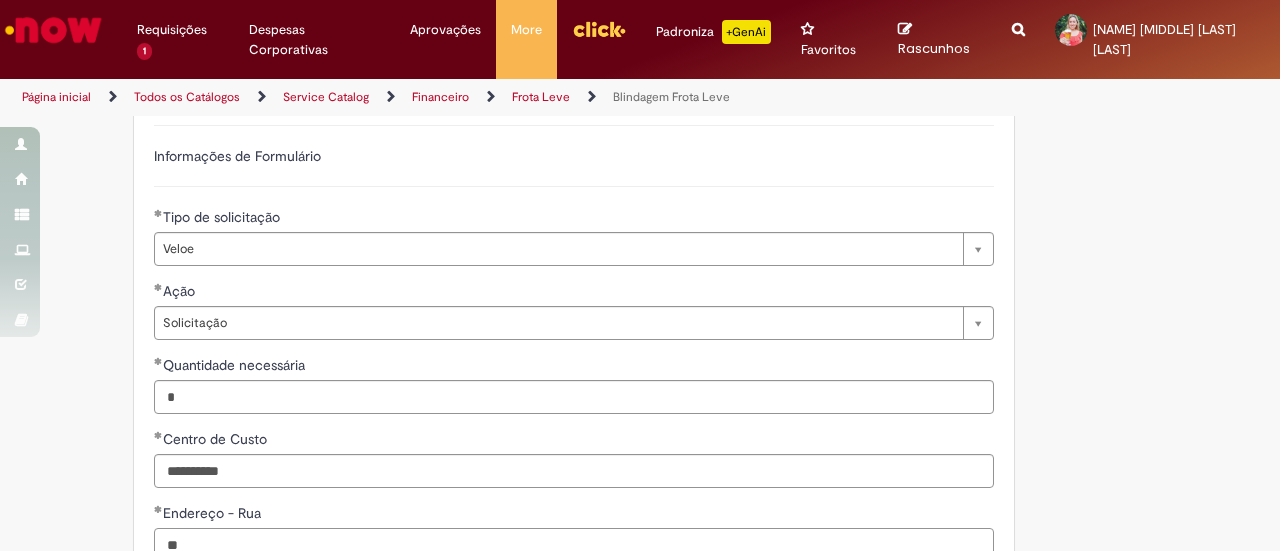 type on "*" 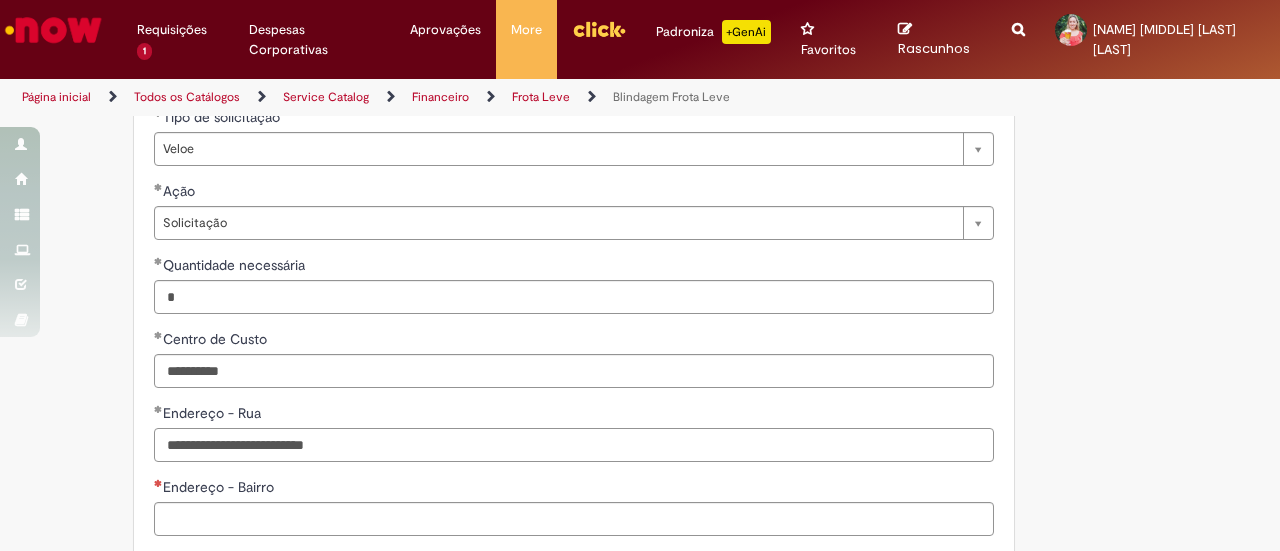 scroll, scrollTop: 1464, scrollLeft: 0, axis: vertical 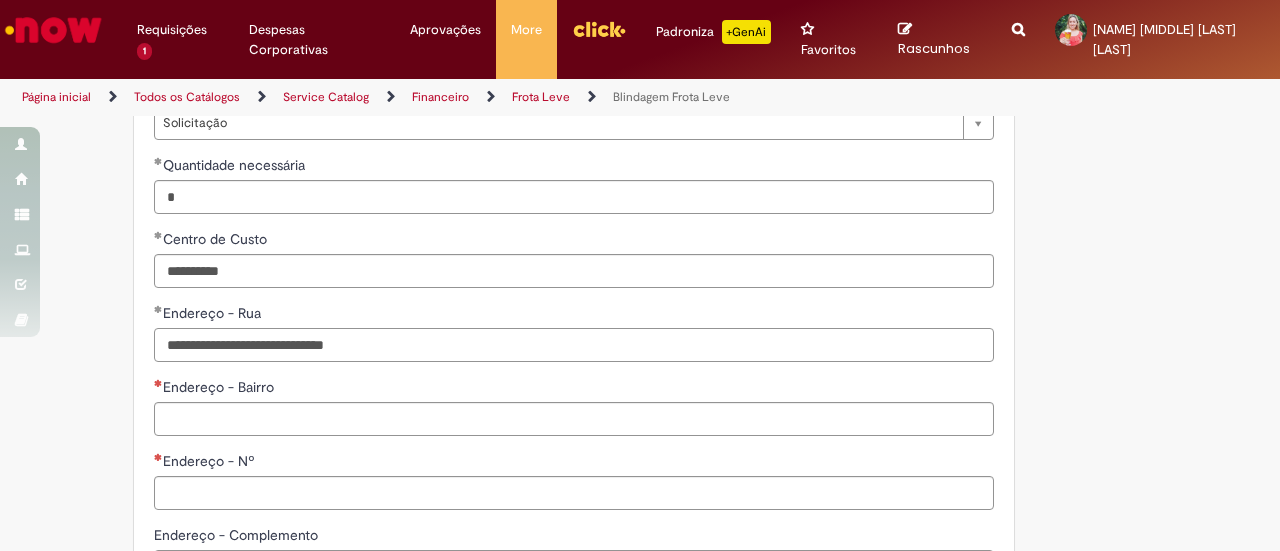 type on "**********" 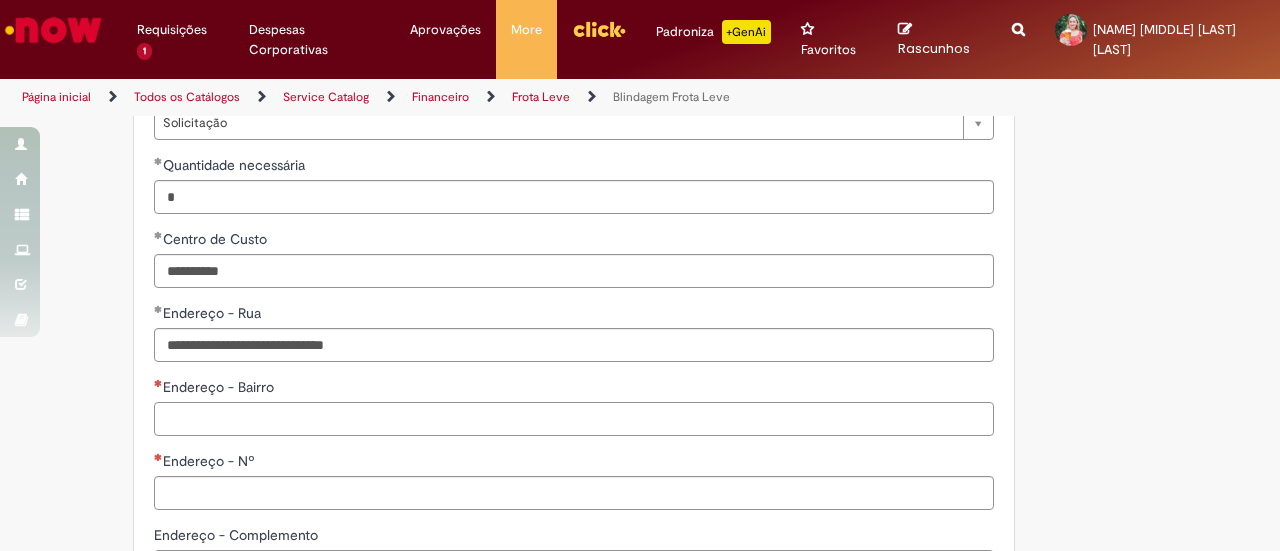 click on "Endereço - Bairro" at bounding box center (574, 419) 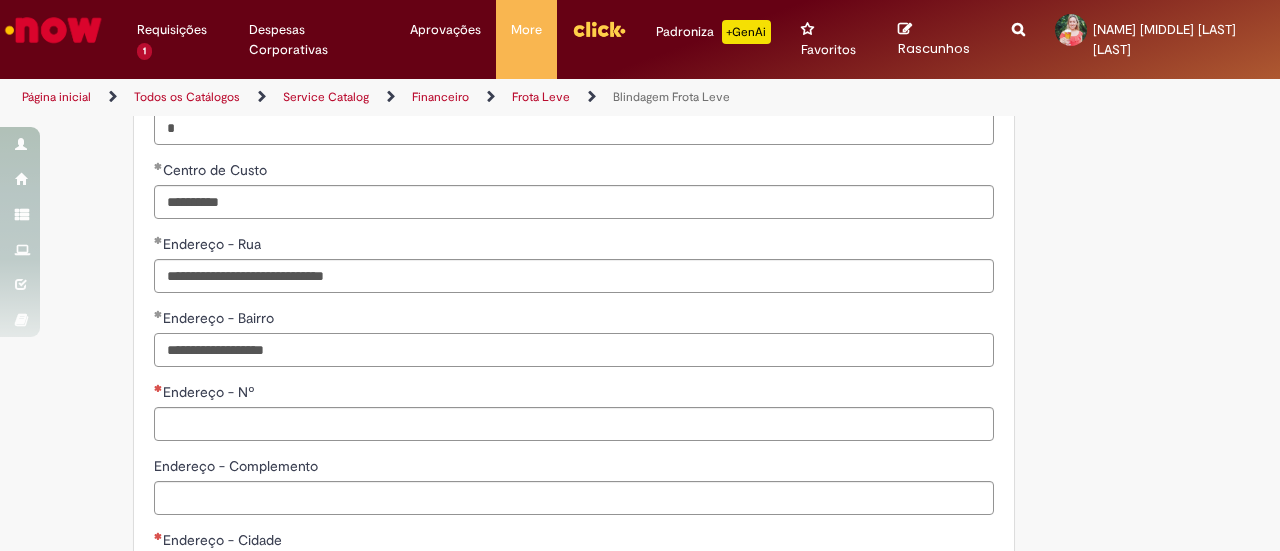 scroll, scrollTop: 1564, scrollLeft: 0, axis: vertical 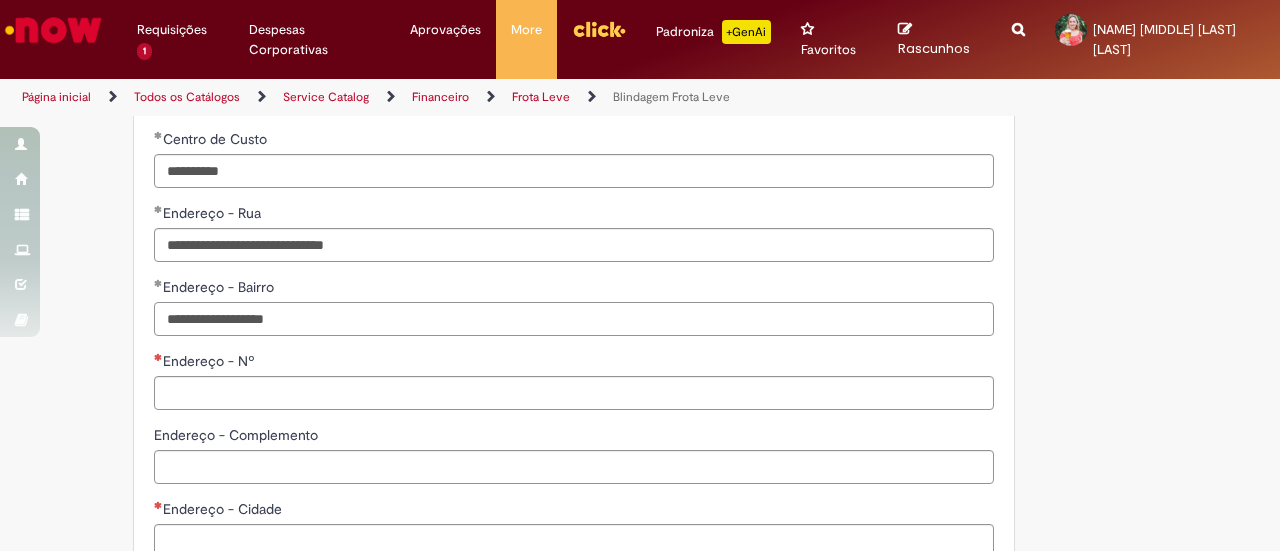 type on "**********" 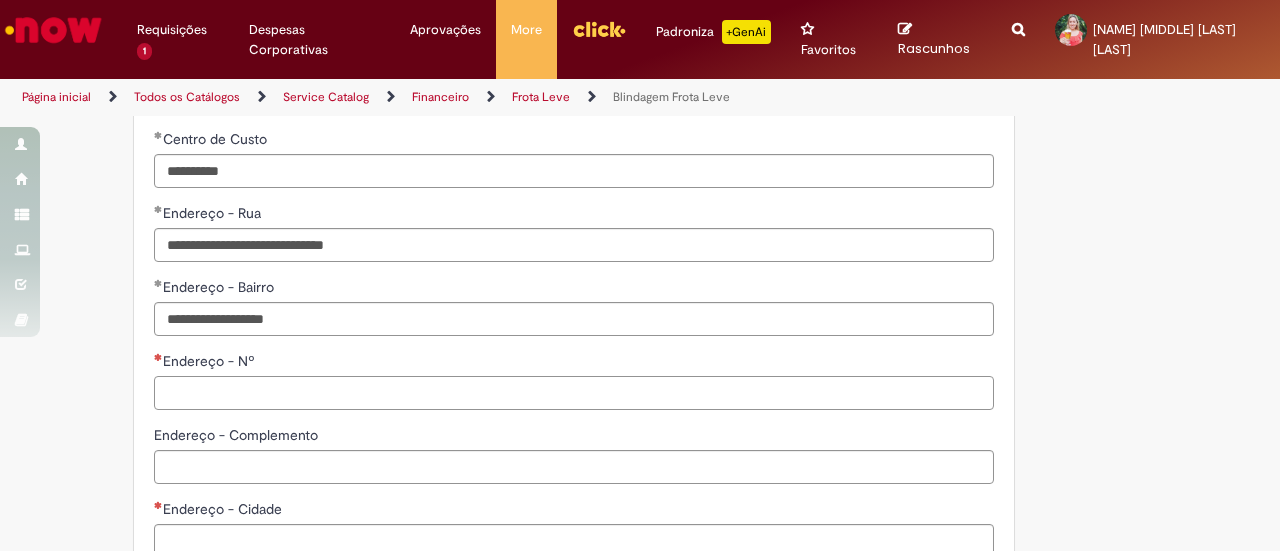 click on "Endereço - Nº" at bounding box center (574, 393) 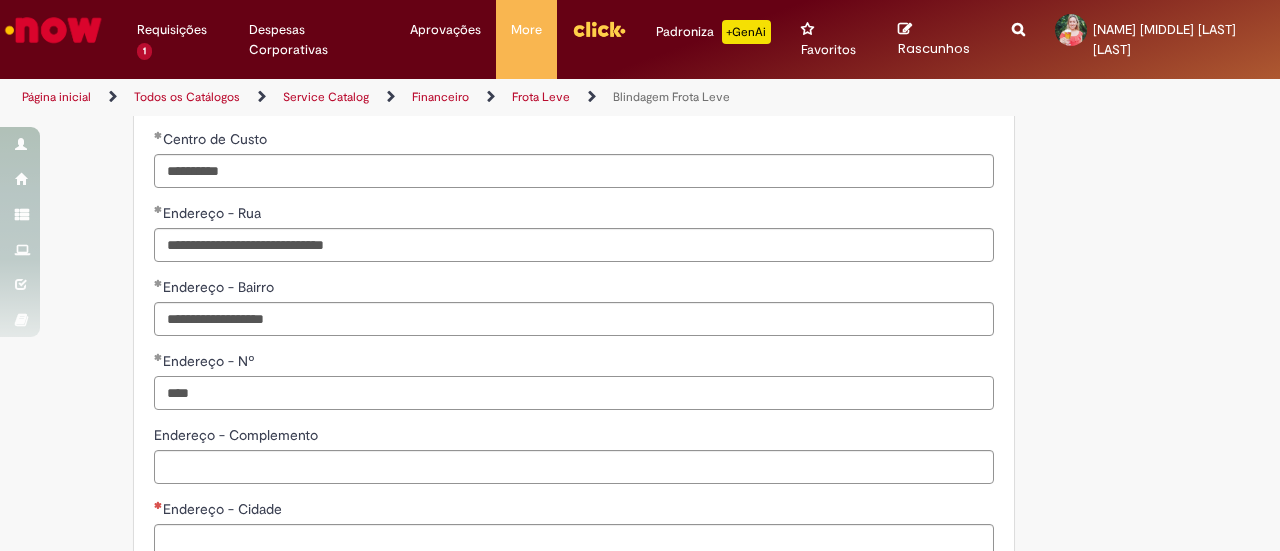 type on "****" 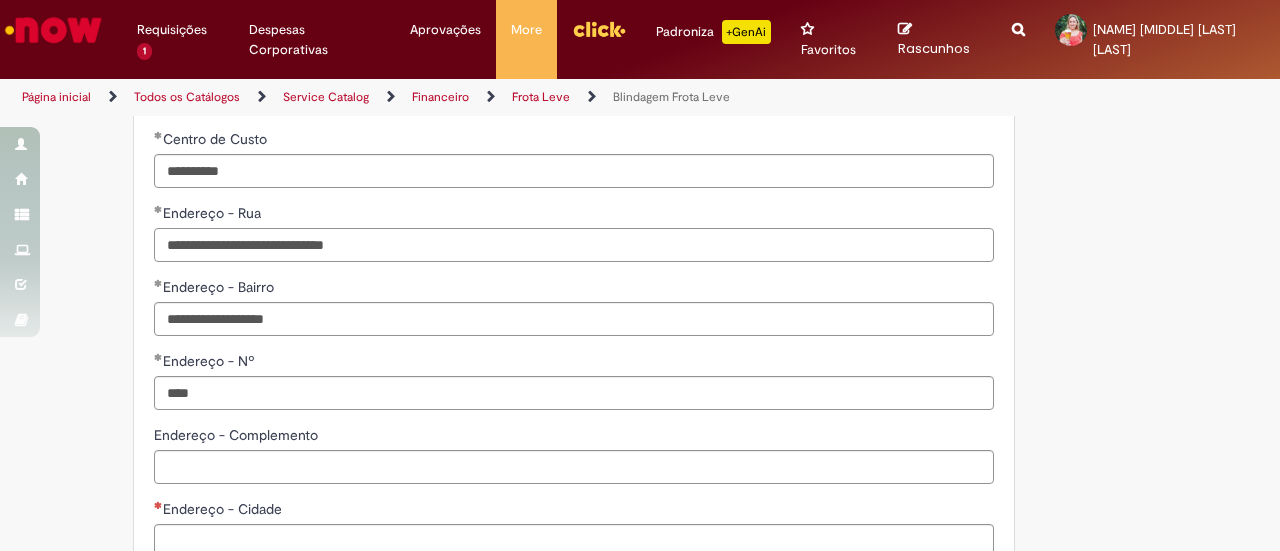 click on "**********" at bounding box center [574, 245] 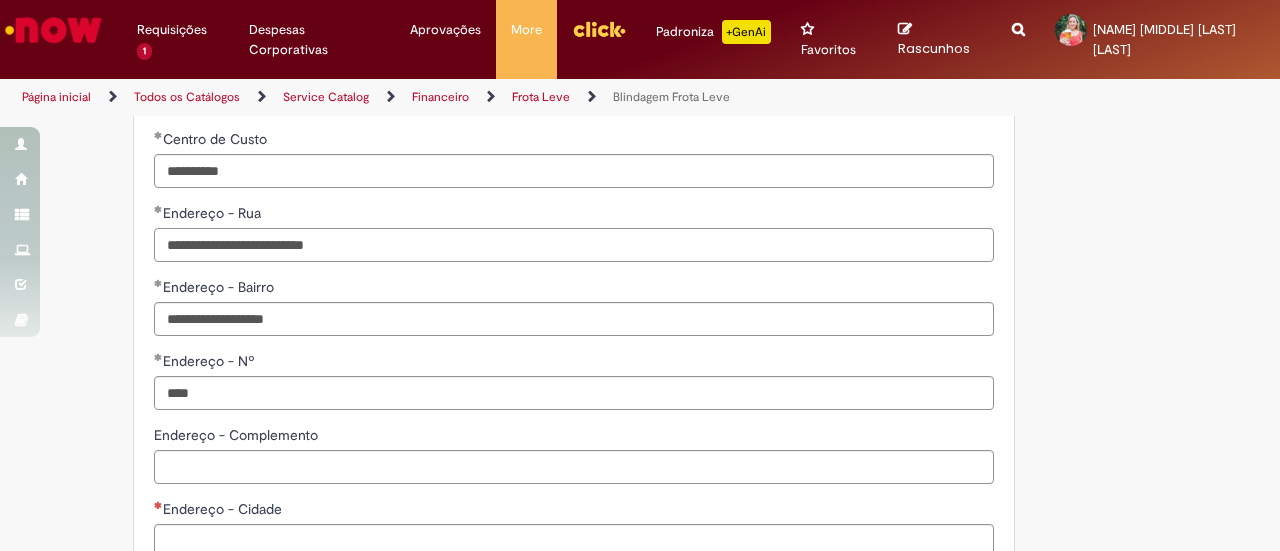 type on "**********" 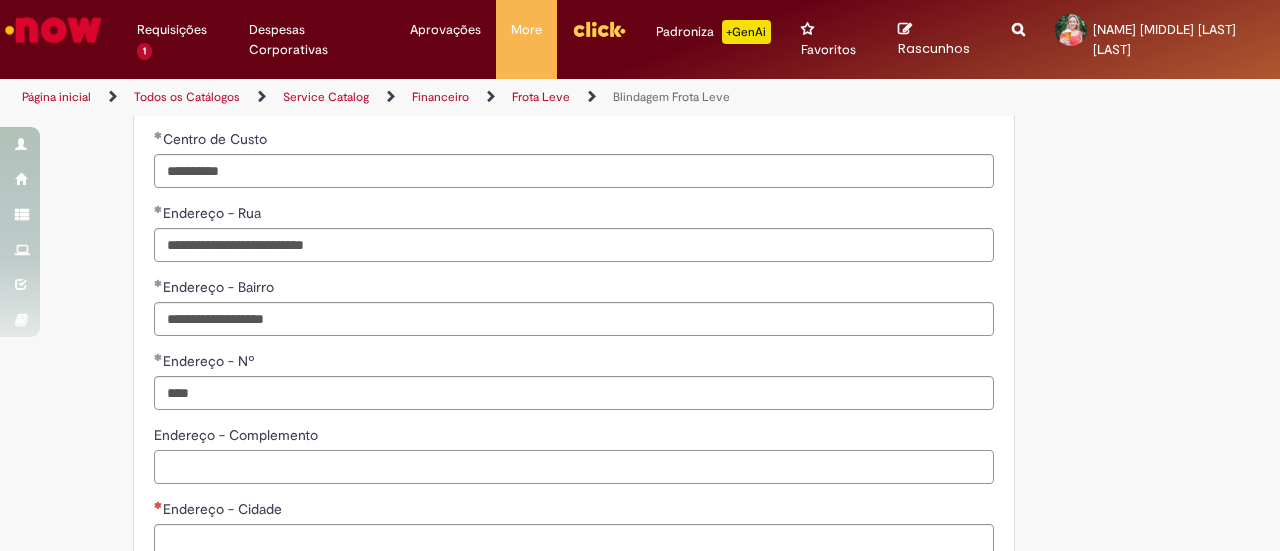 click on "Endereço - Complemento" at bounding box center (574, 467) 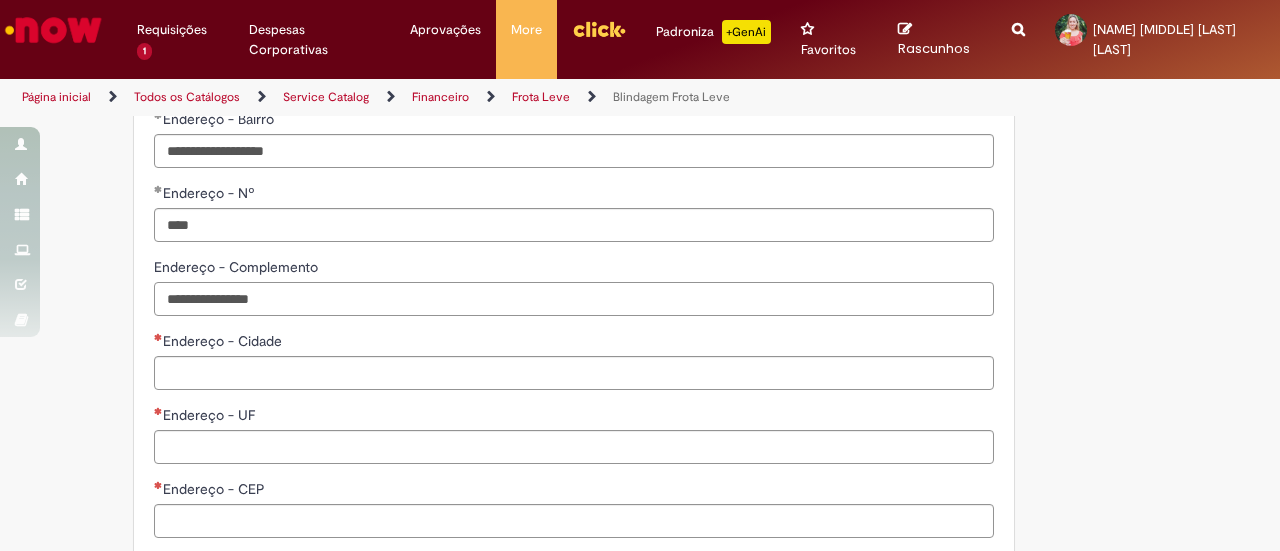 scroll, scrollTop: 1764, scrollLeft: 0, axis: vertical 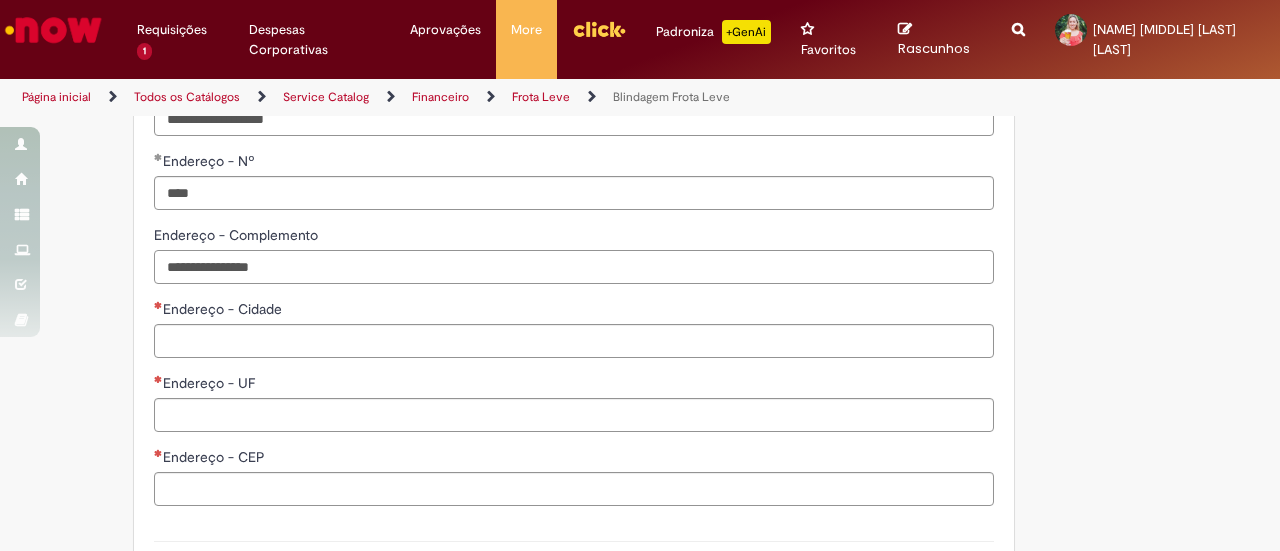 type on "**********" 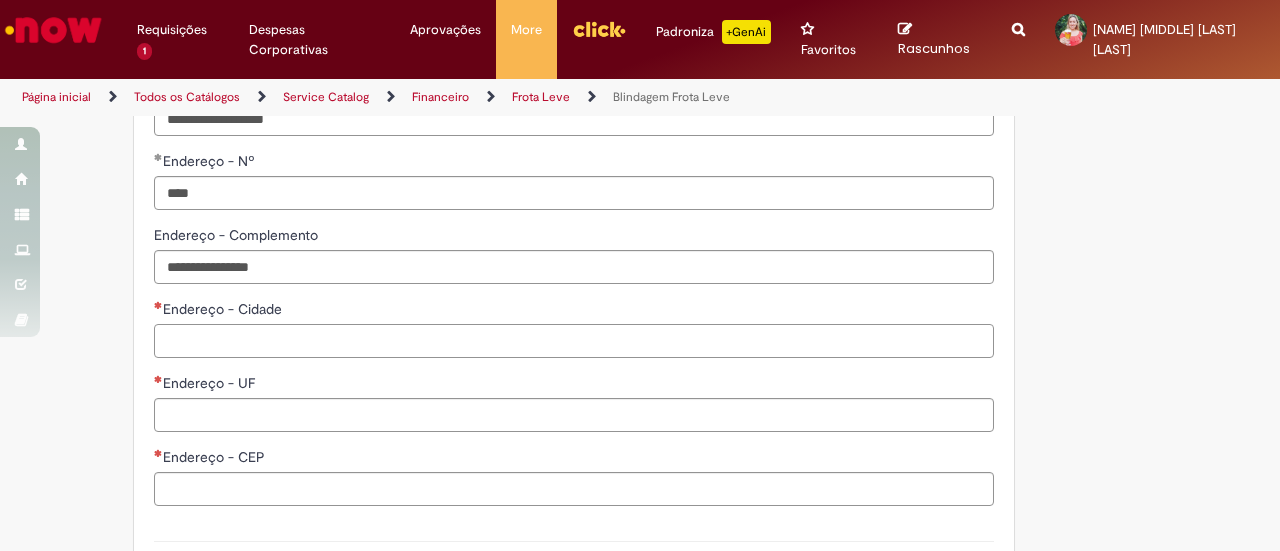 click on "Endereço - Cidade" at bounding box center (574, 341) 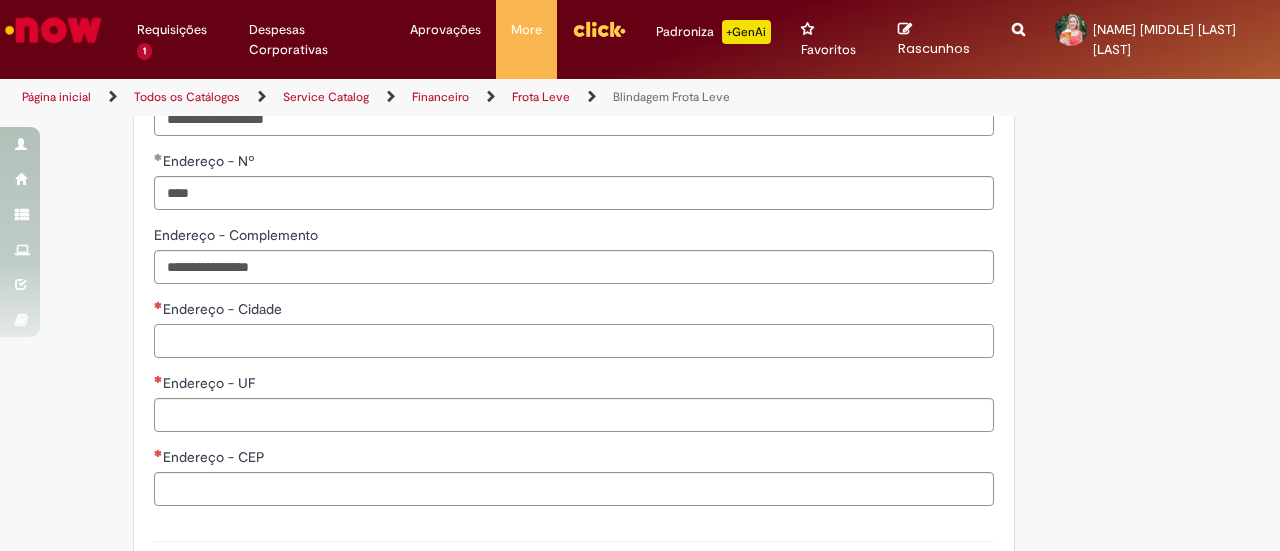type on "*********" 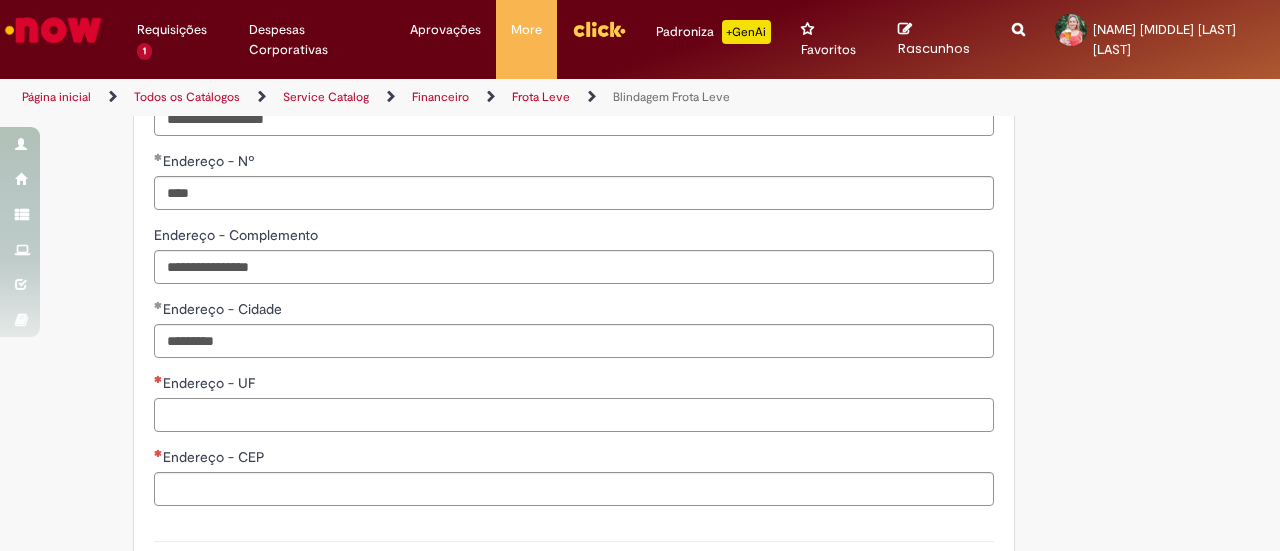 click on "Endereço - UF" at bounding box center (574, 415) 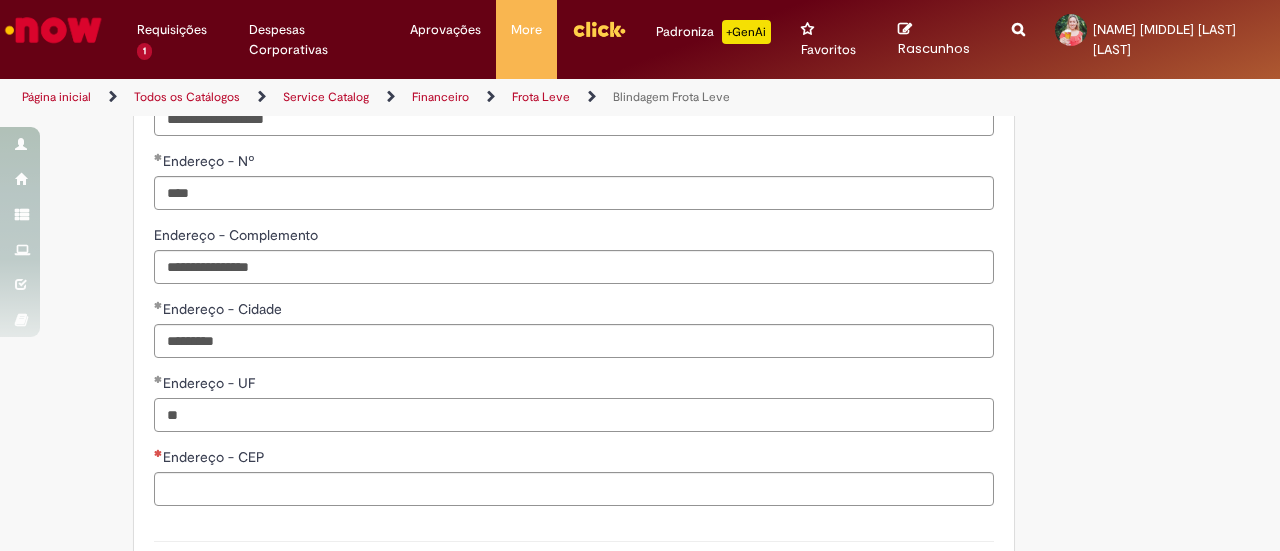 type on "**" 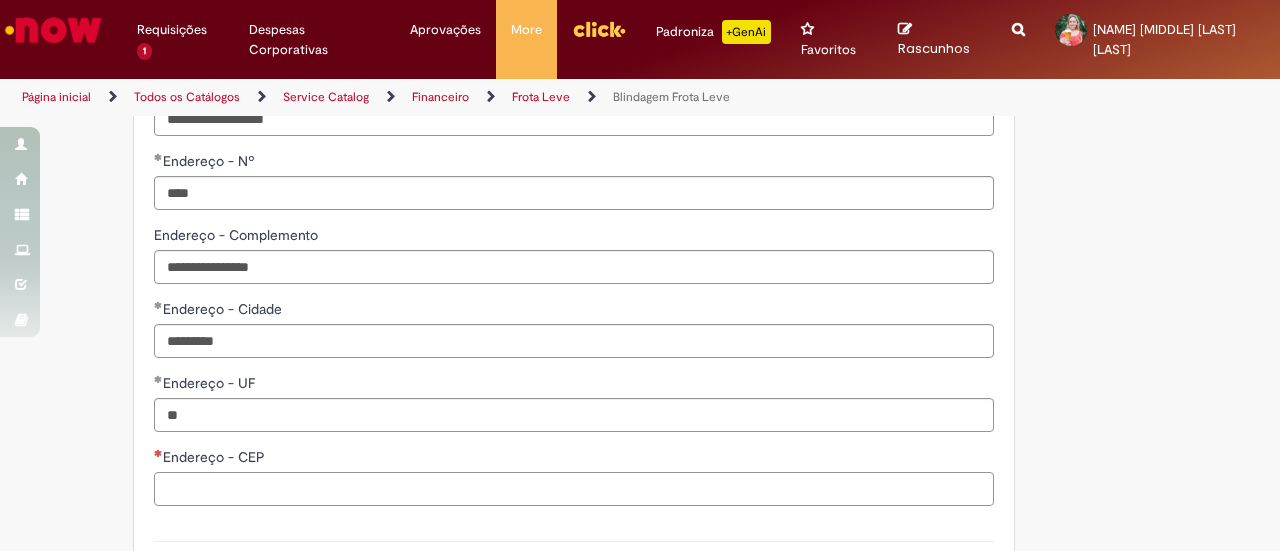 click on "Endereço - CEP" at bounding box center (574, 489) 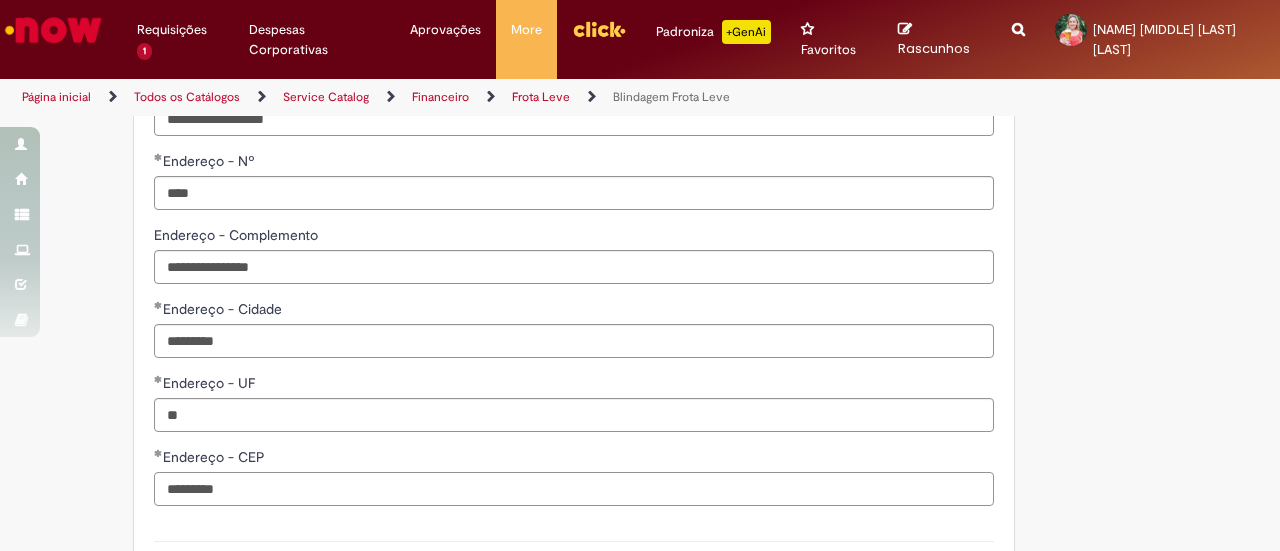scroll, scrollTop: 1964, scrollLeft: 0, axis: vertical 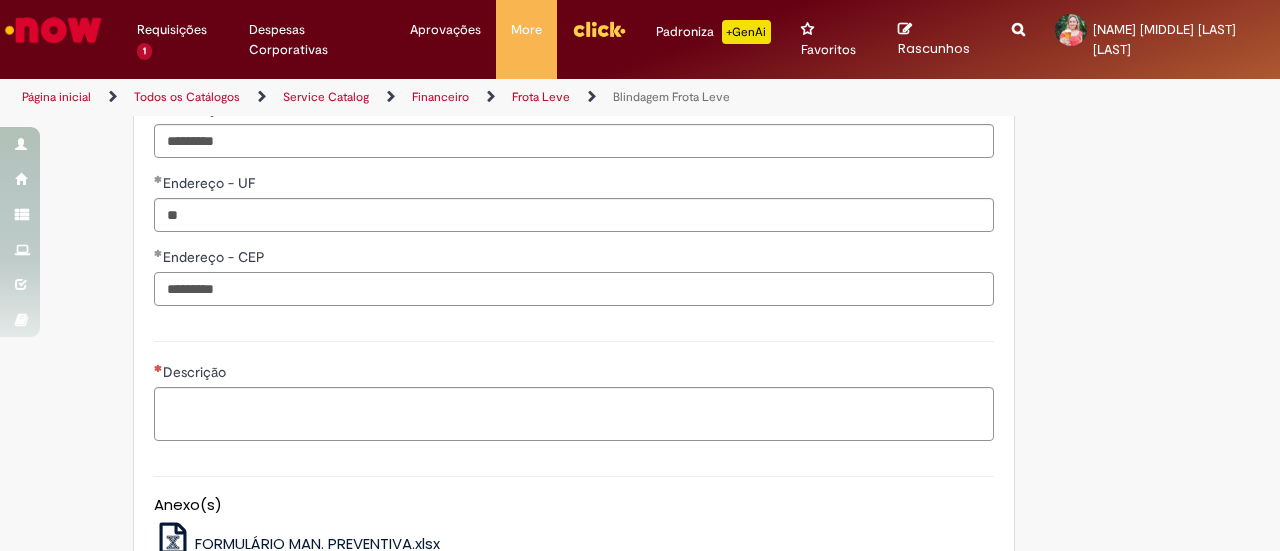 type on "*********" 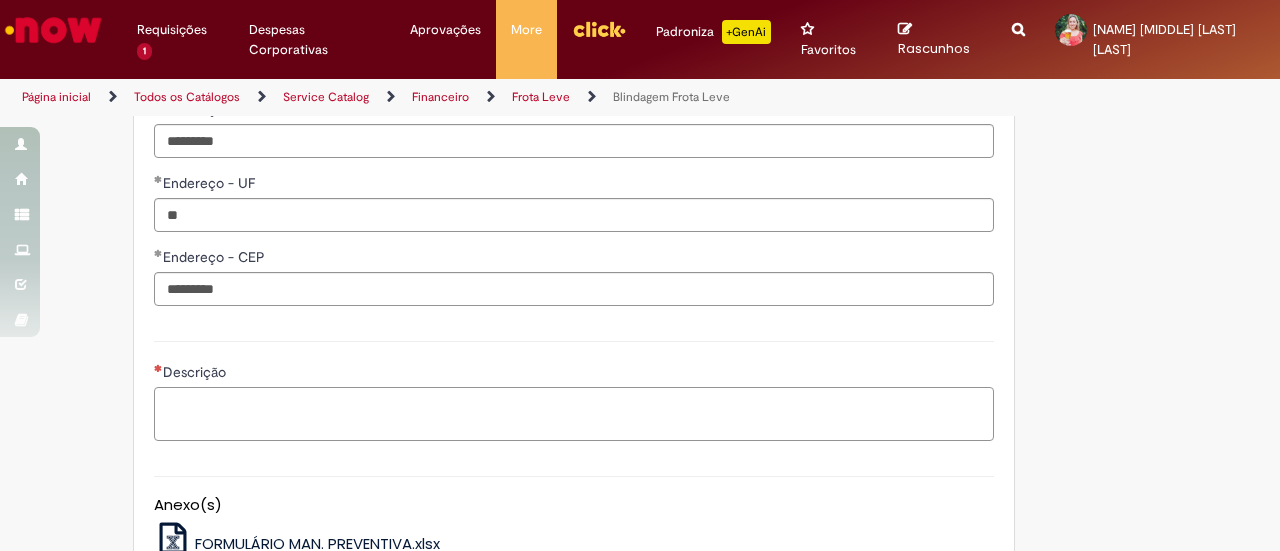 click on "Descrição" at bounding box center [574, 413] 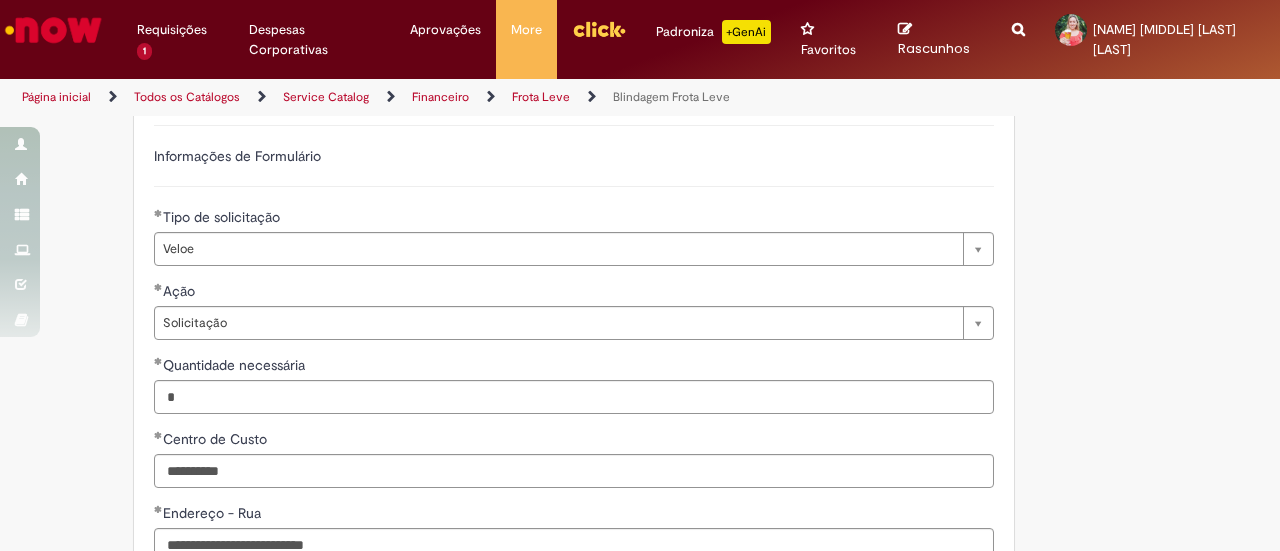 scroll, scrollTop: 1264, scrollLeft: 0, axis: vertical 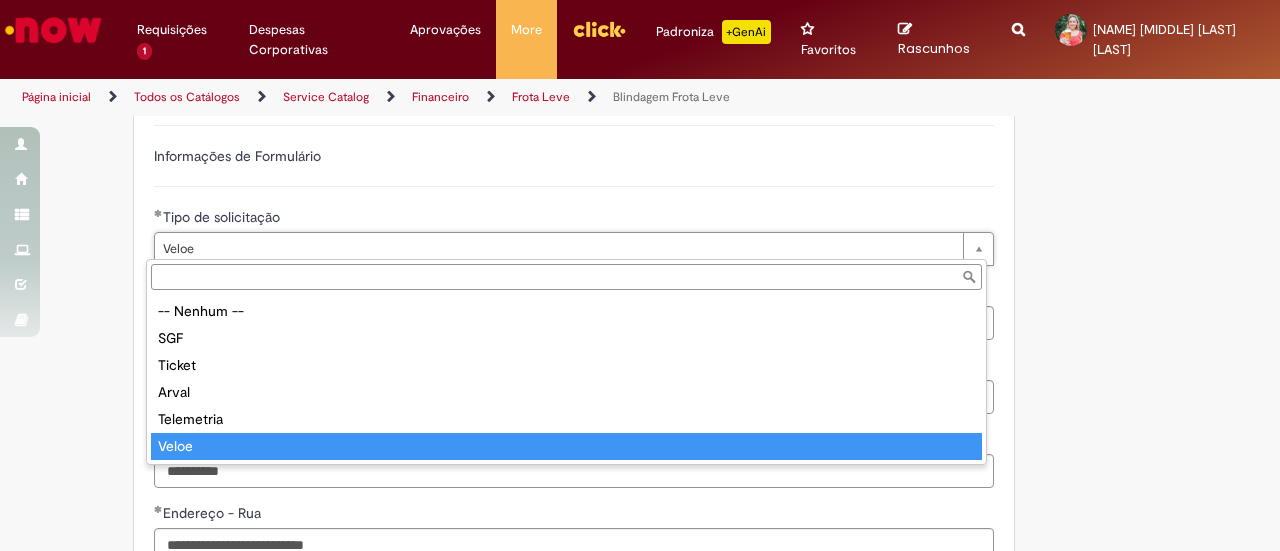 type on "*****" 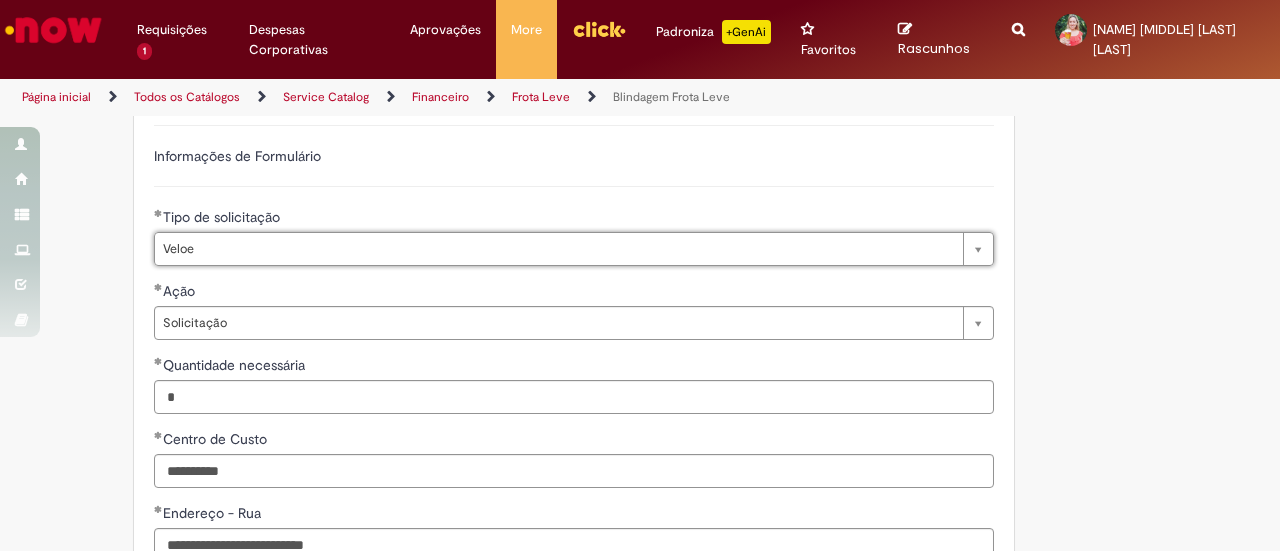 scroll, scrollTop: 0, scrollLeft: 33, axis: horizontal 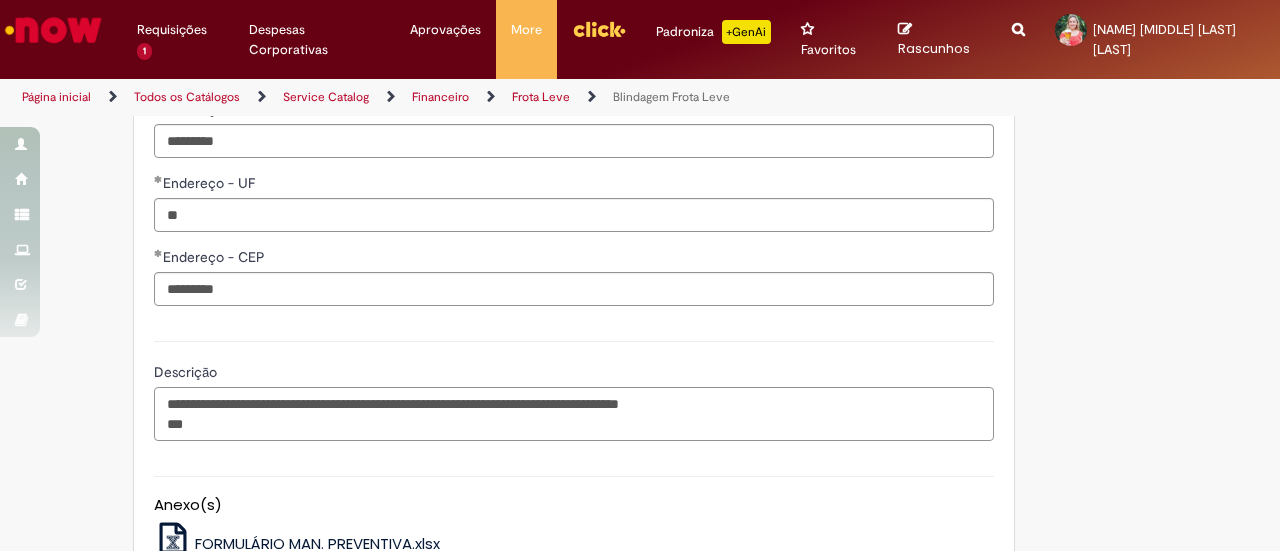 click on "**********" at bounding box center [574, 413] 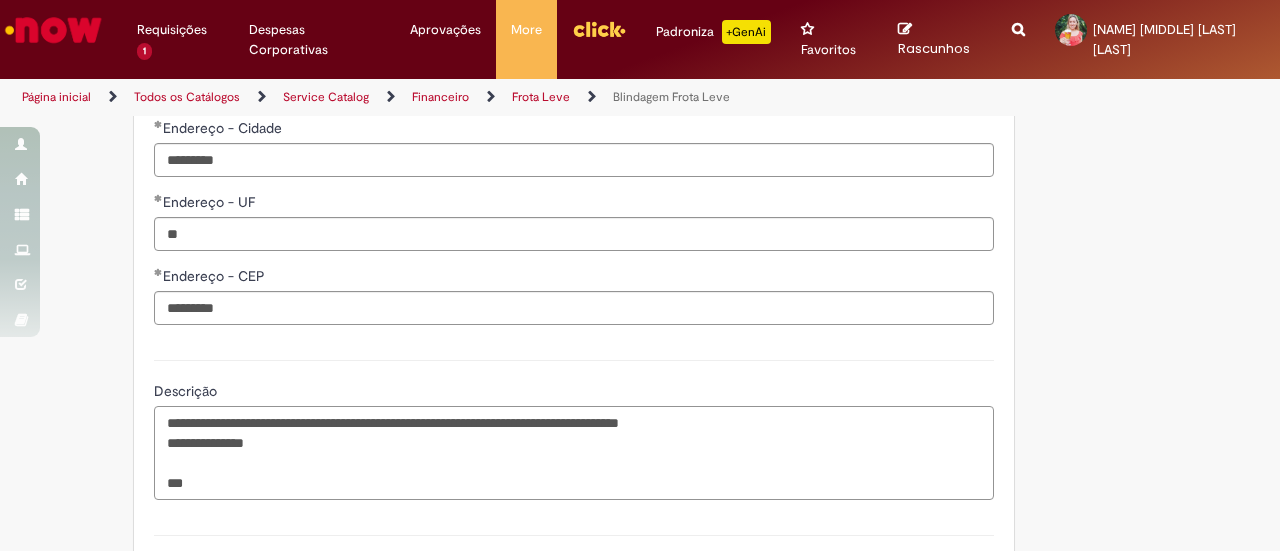 scroll, scrollTop: 2122, scrollLeft: 0, axis: vertical 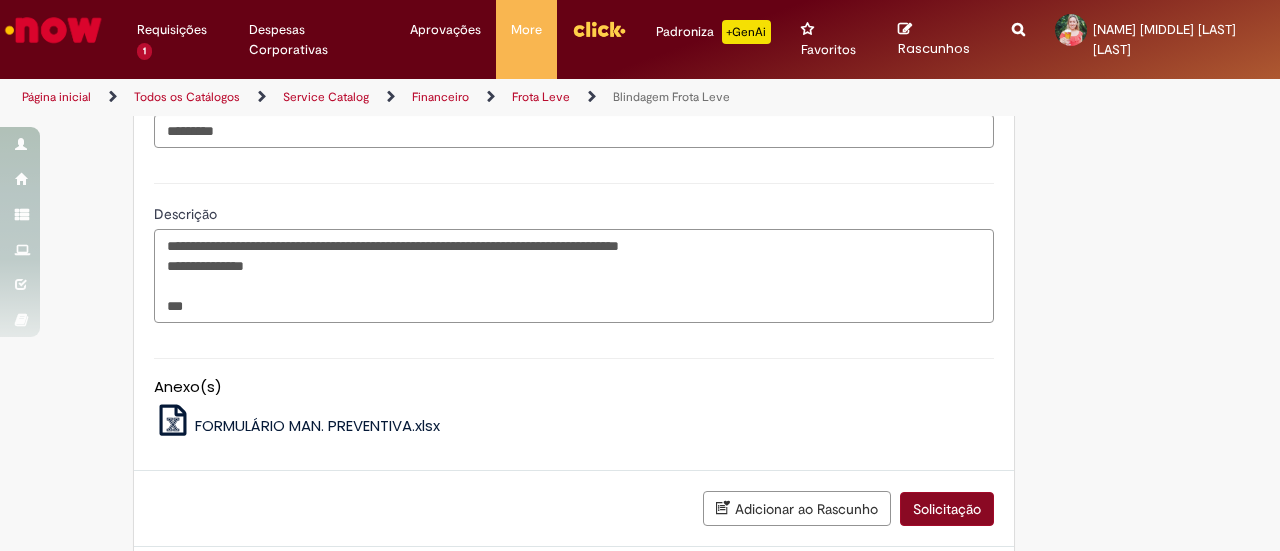 type on "**********" 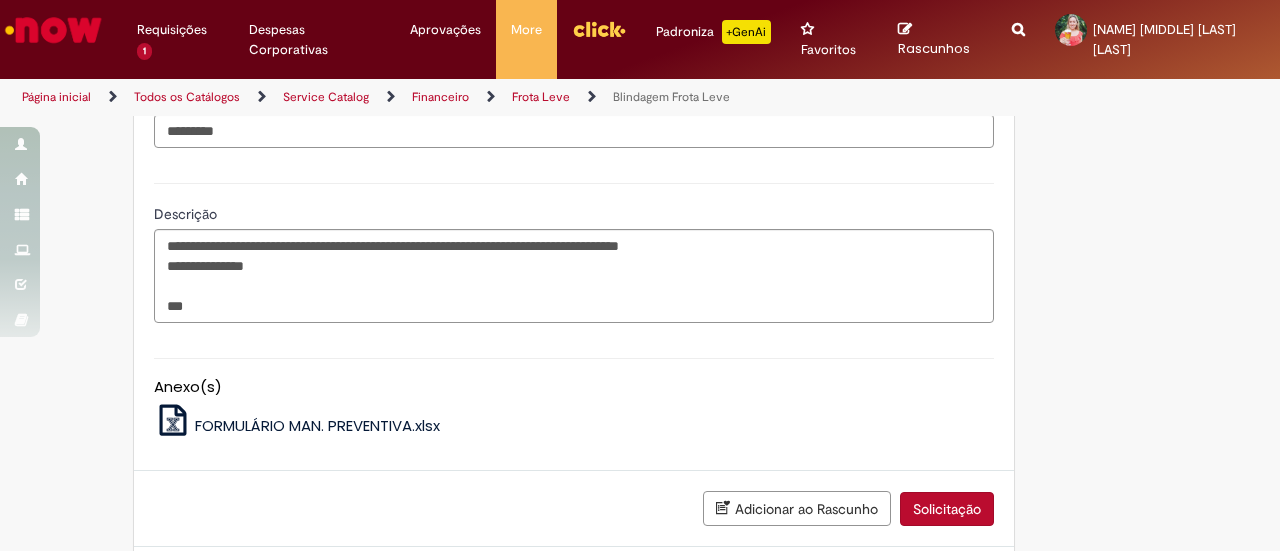 click on "Solicitação" at bounding box center [947, 509] 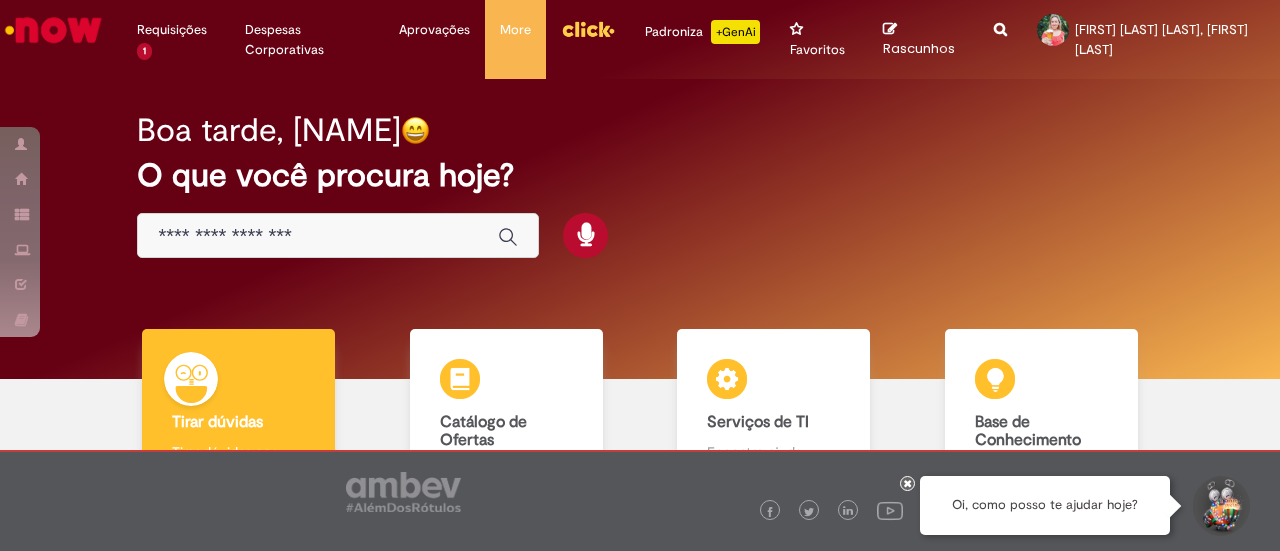 scroll, scrollTop: 0, scrollLeft: 0, axis: both 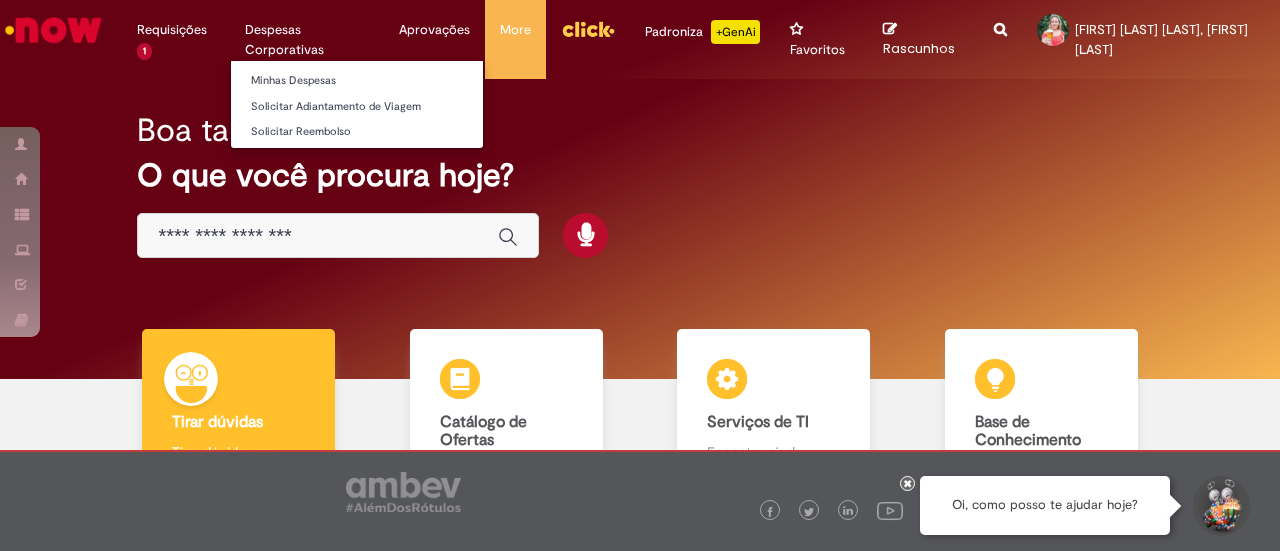 click on "Despesas Corporativas
Minhas Despesas
Solicitar Adiantamento de Viagem
Solicitar Reembolso" at bounding box center (176, 30) 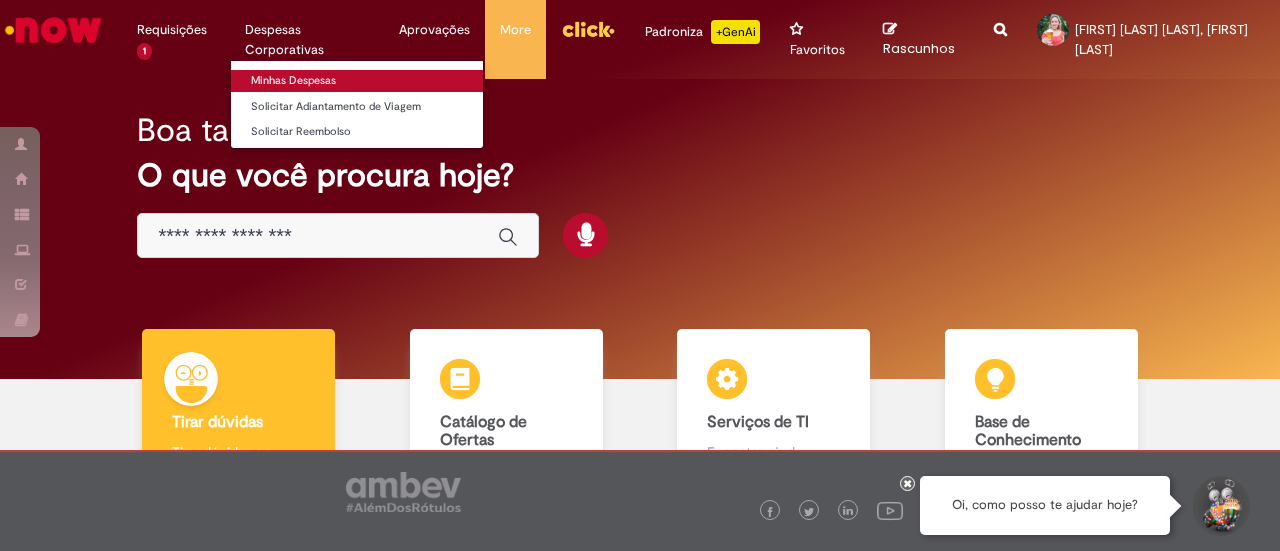 click on "Minhas Despesas" at bounding box center [357, 81] 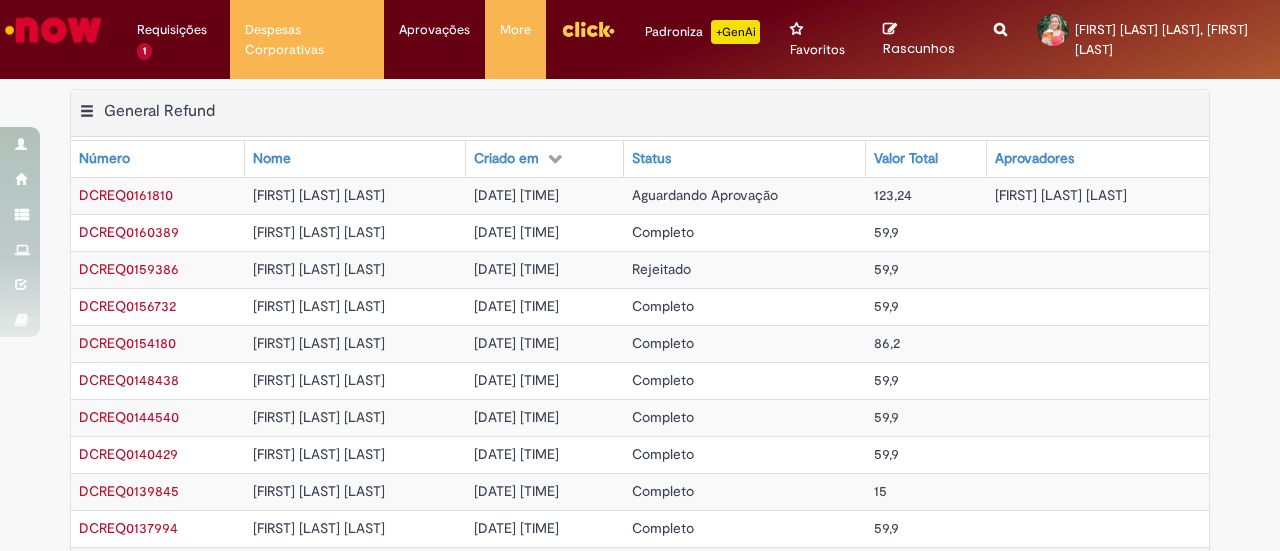 click on "[DATE] [TIME]" at bounding box center [544, 195] 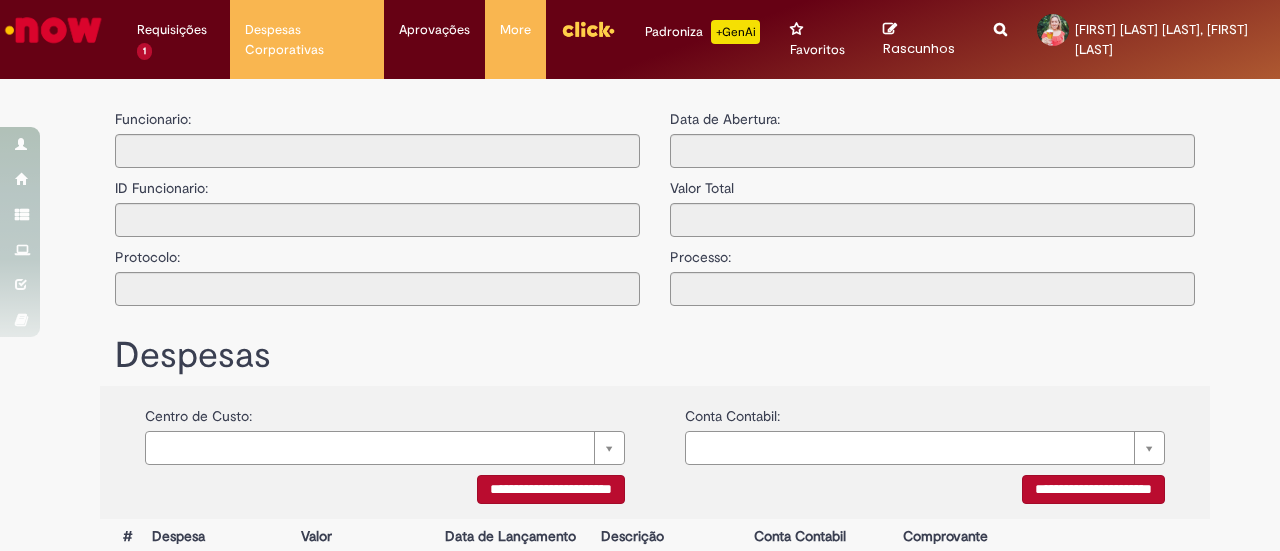 type on "**********" 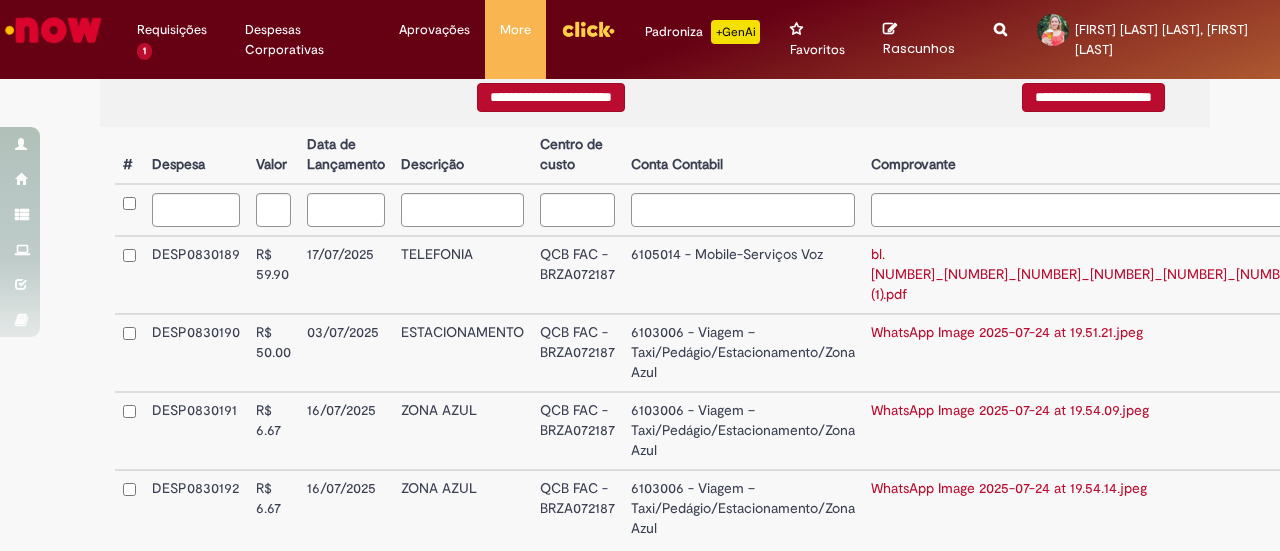 scroll, scrollTop: 600, scrollLeft: 0, axis: vertical 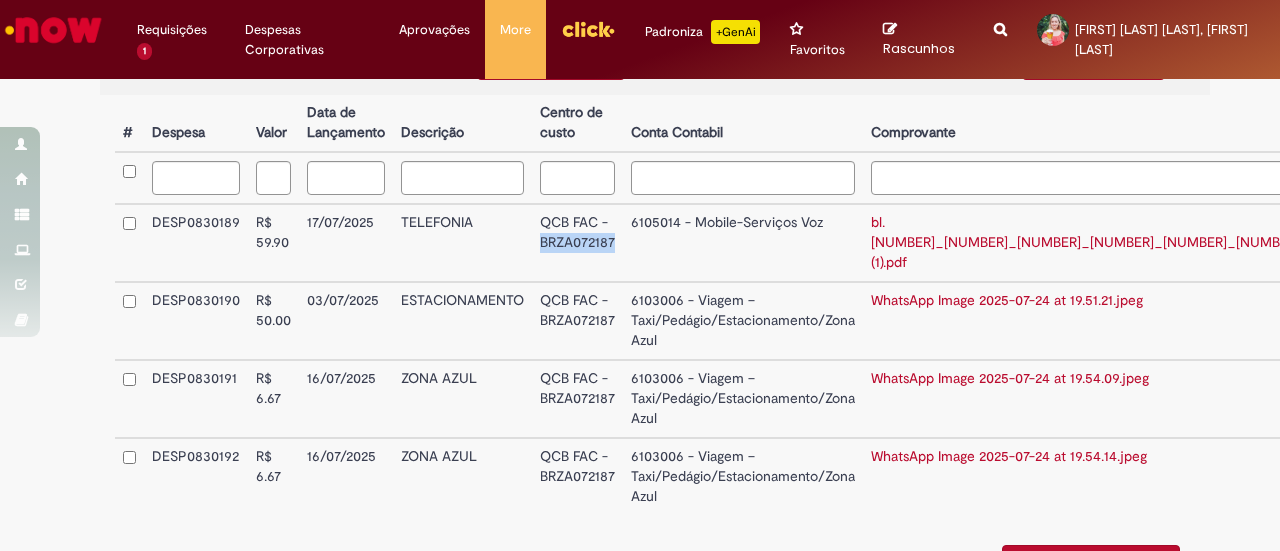 drag, startPoint x: 612, startPoint y: 244, endPoint x: 534, endPoint y: 244, distance: 78 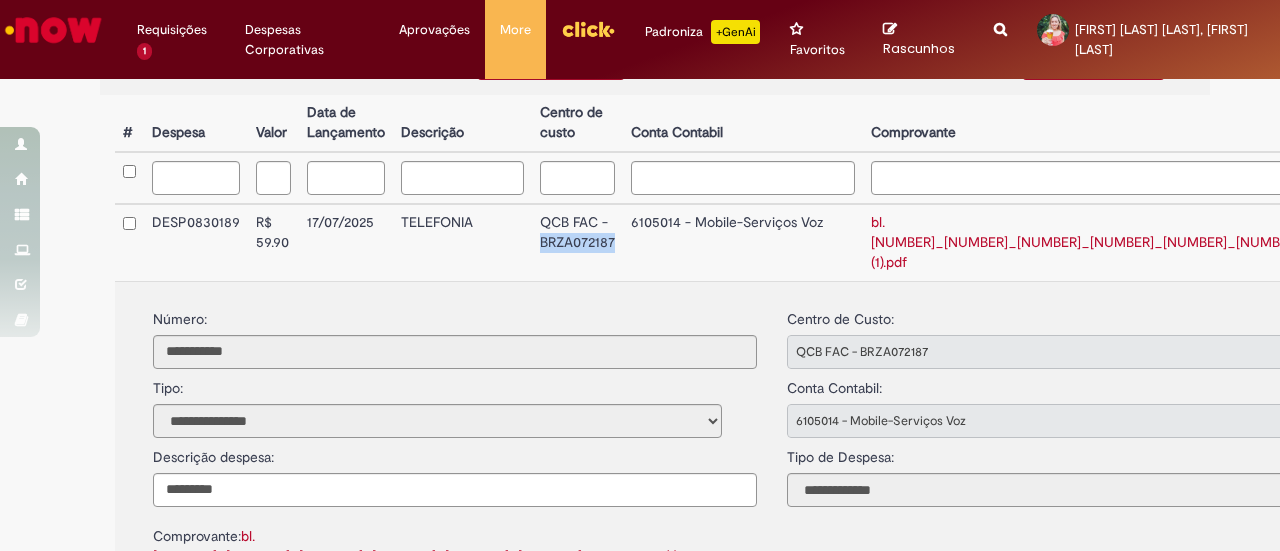 copy on "BRZA072187" 